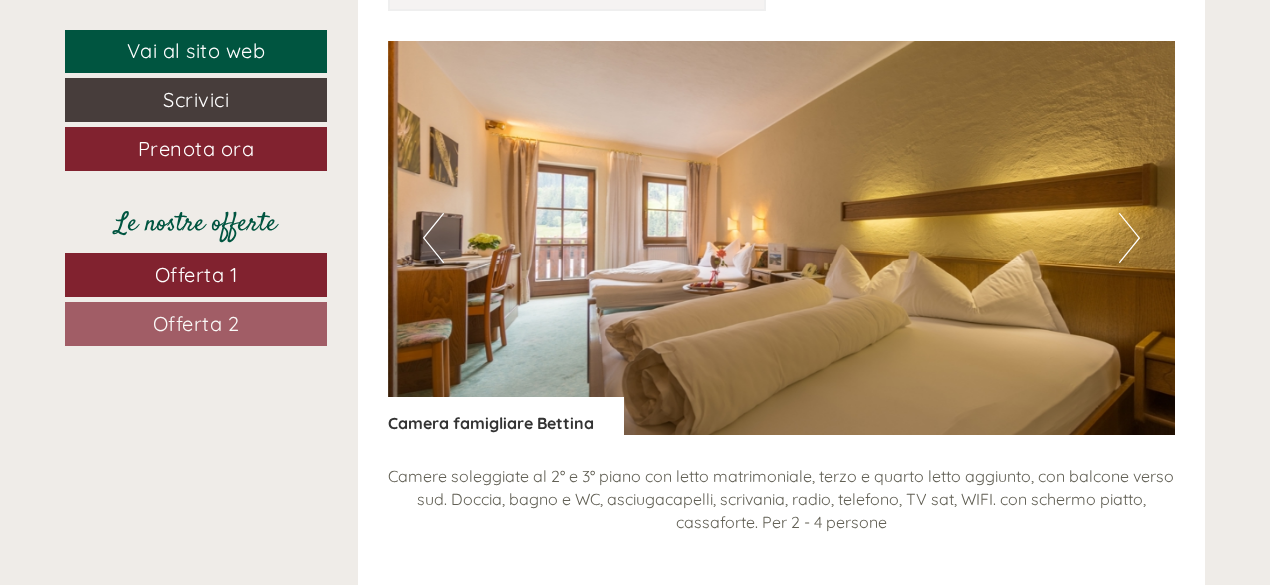 scroll, scrollTop: 1500, scrollLeft: 0, axis: vertical 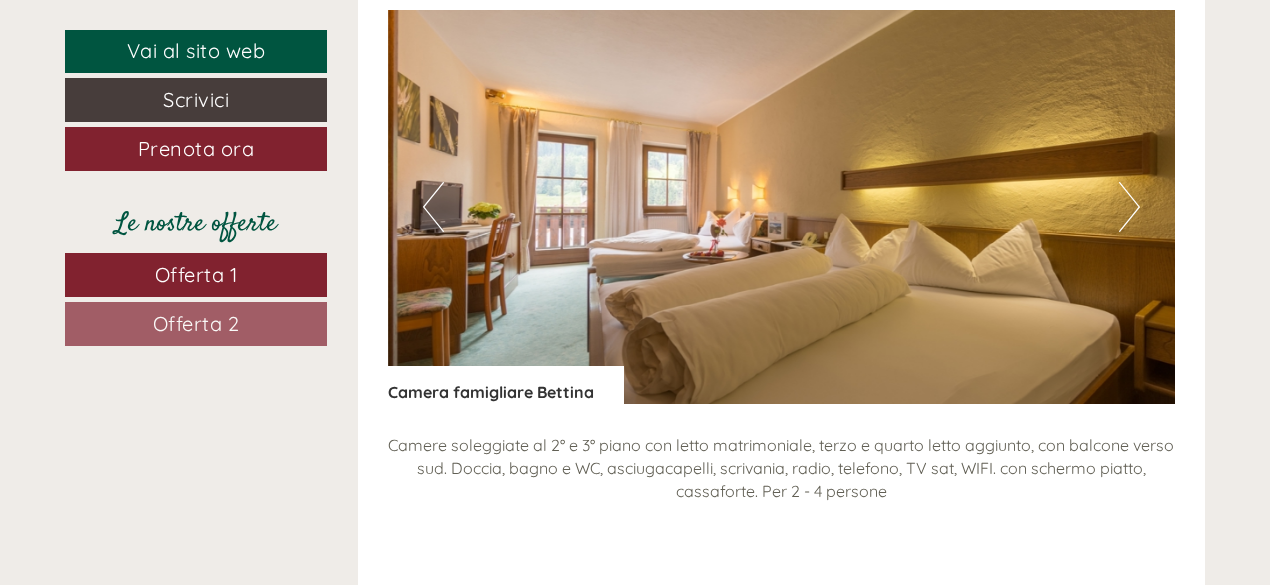 click on "Next" at bounding box center (1129, 207) 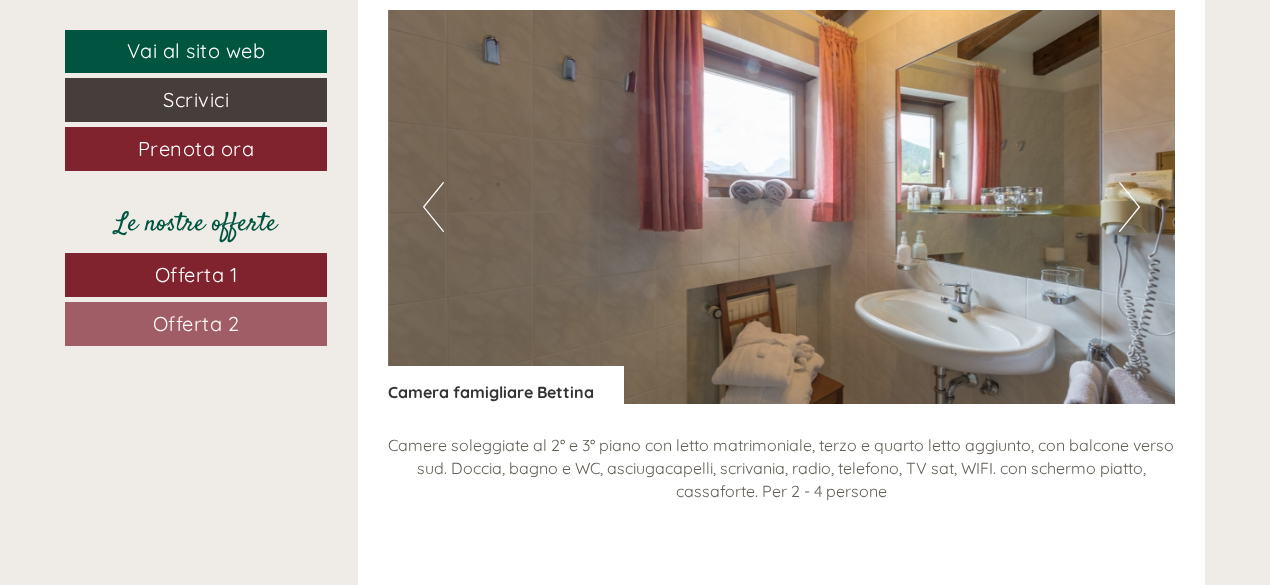 click on "Next" at bounding box center (1129, 207) 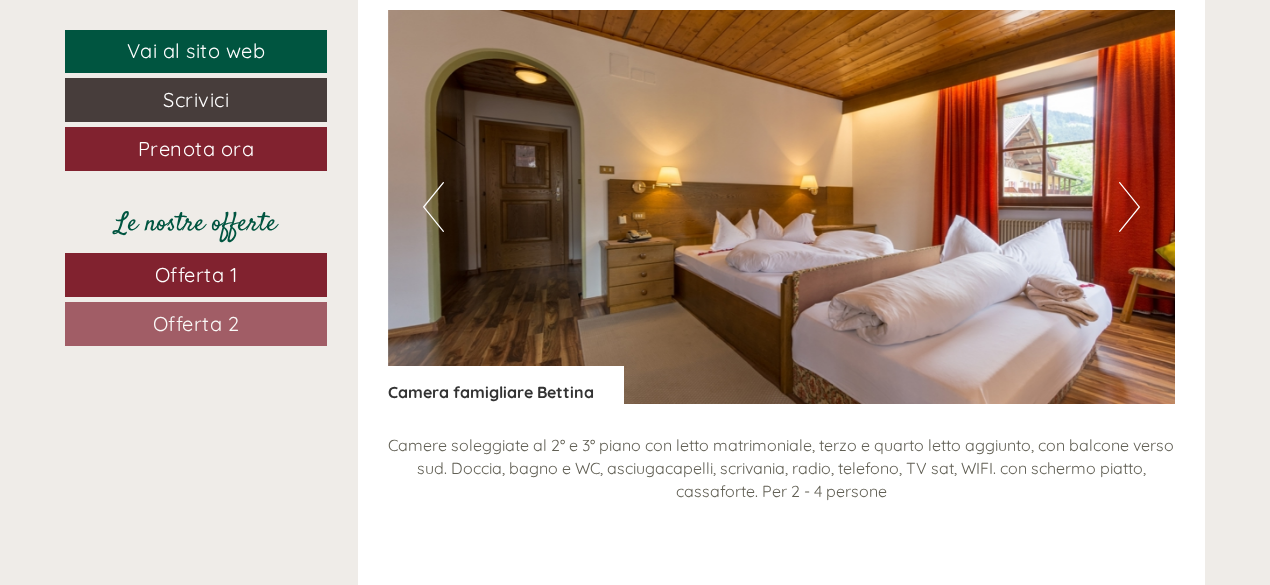 click on "Next" at bounding box center [1129, 207] 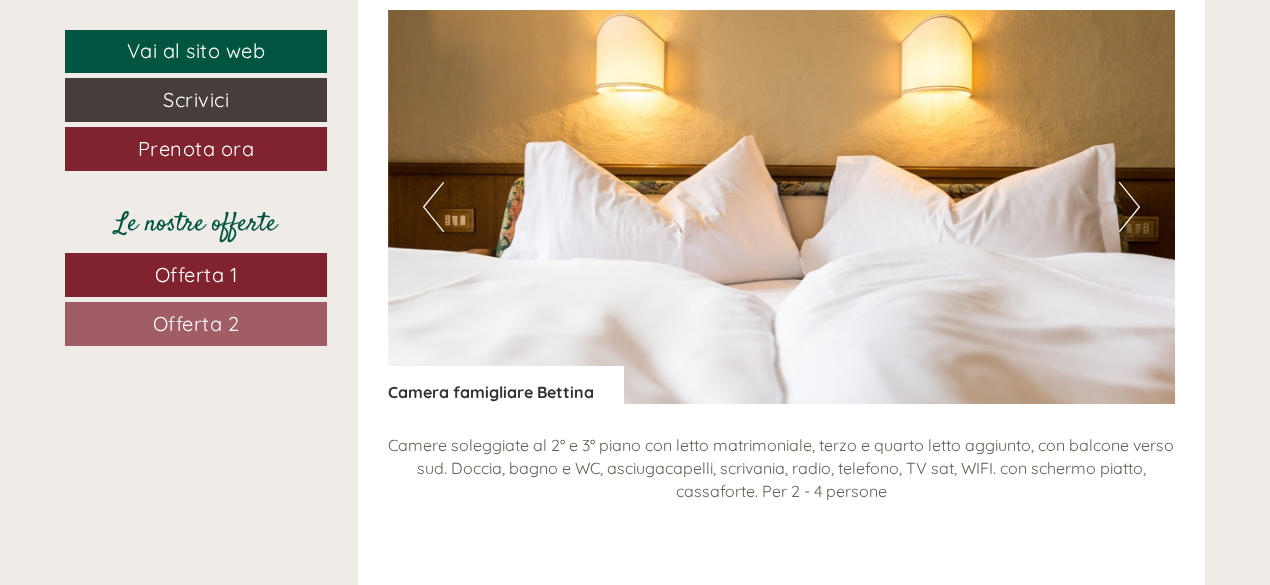 click on "Next" at bounding box center [1129, 207] 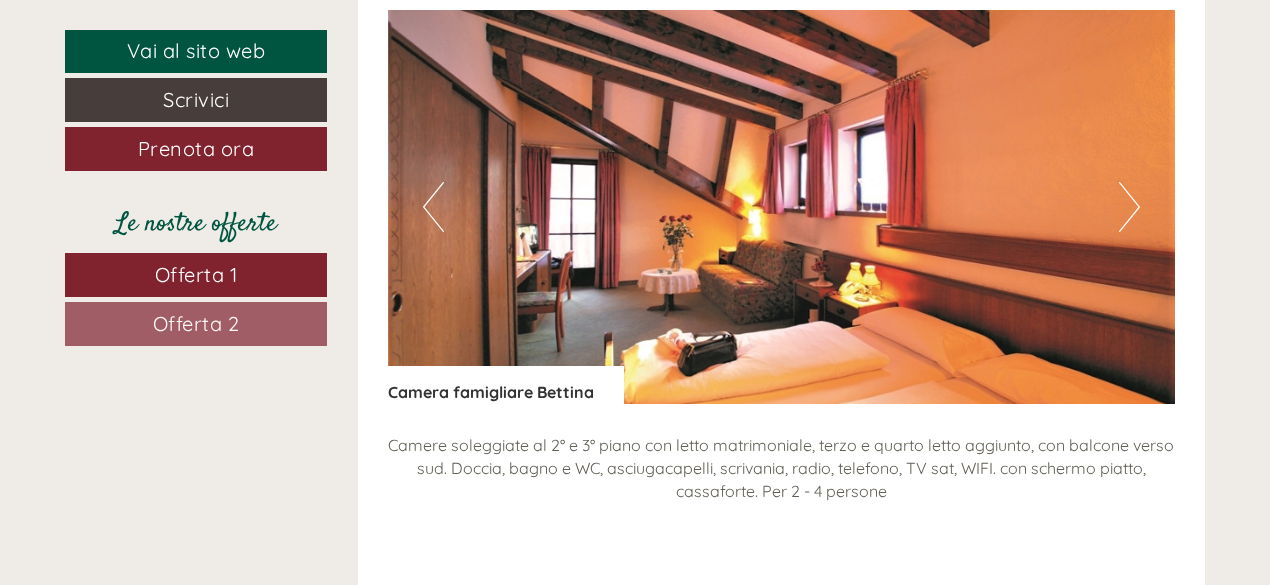 click on "Next" at bounding box center [1129, 207] 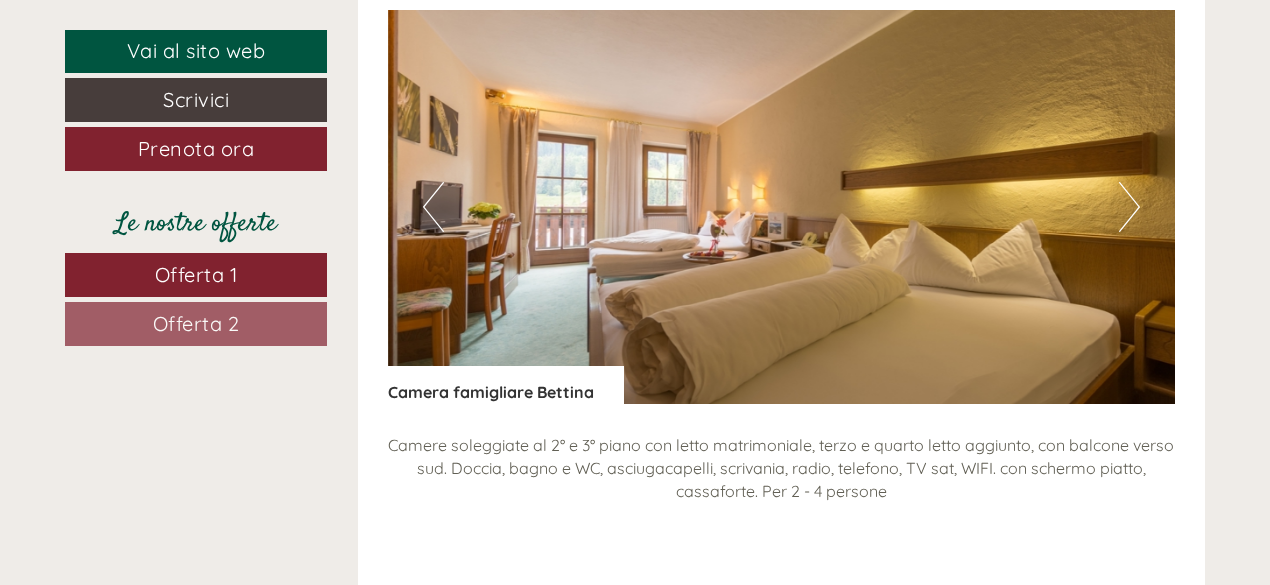 click on "Next" at bounding box center (1129, 207) 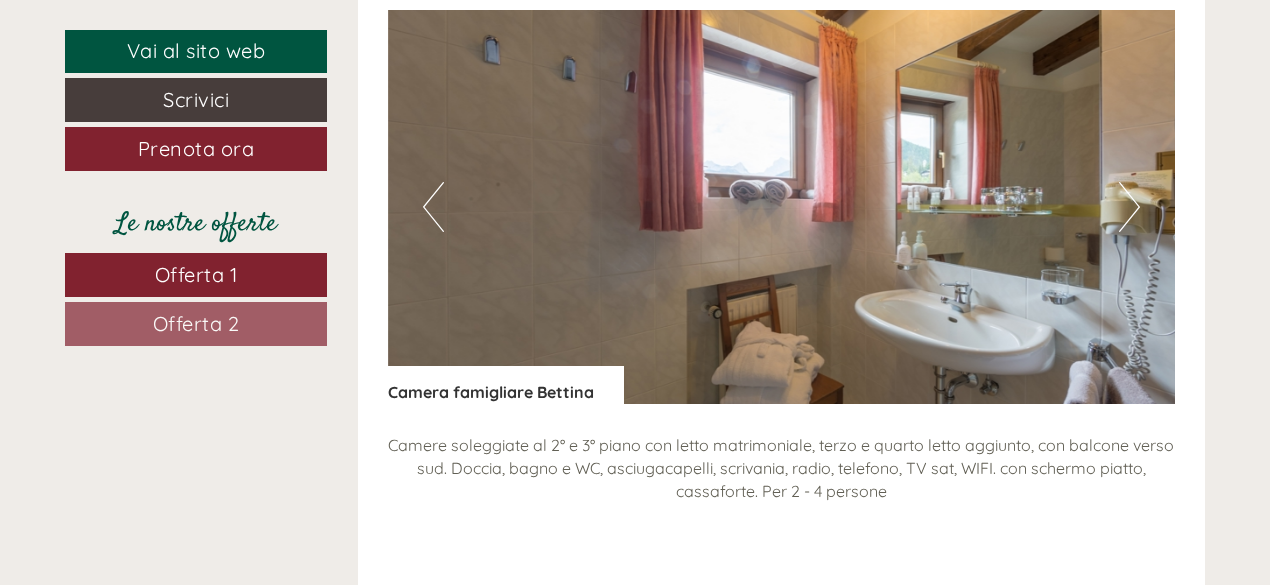 click on "Next" at bounding box center [1129, 207] 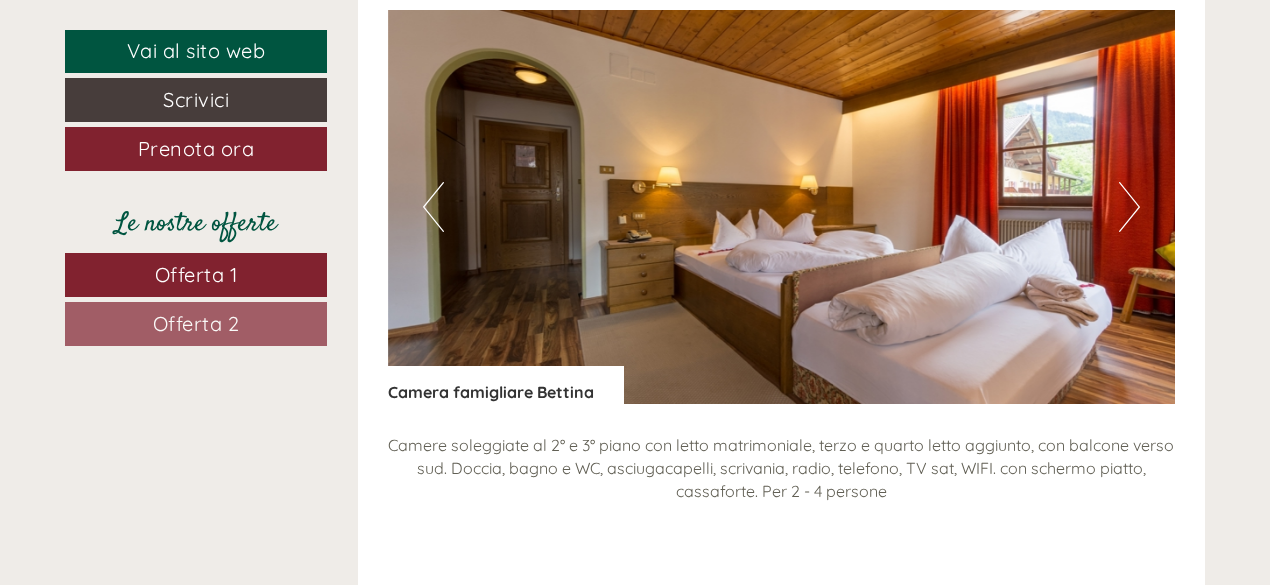 click on "Next" at bounding box center (1129, 207) 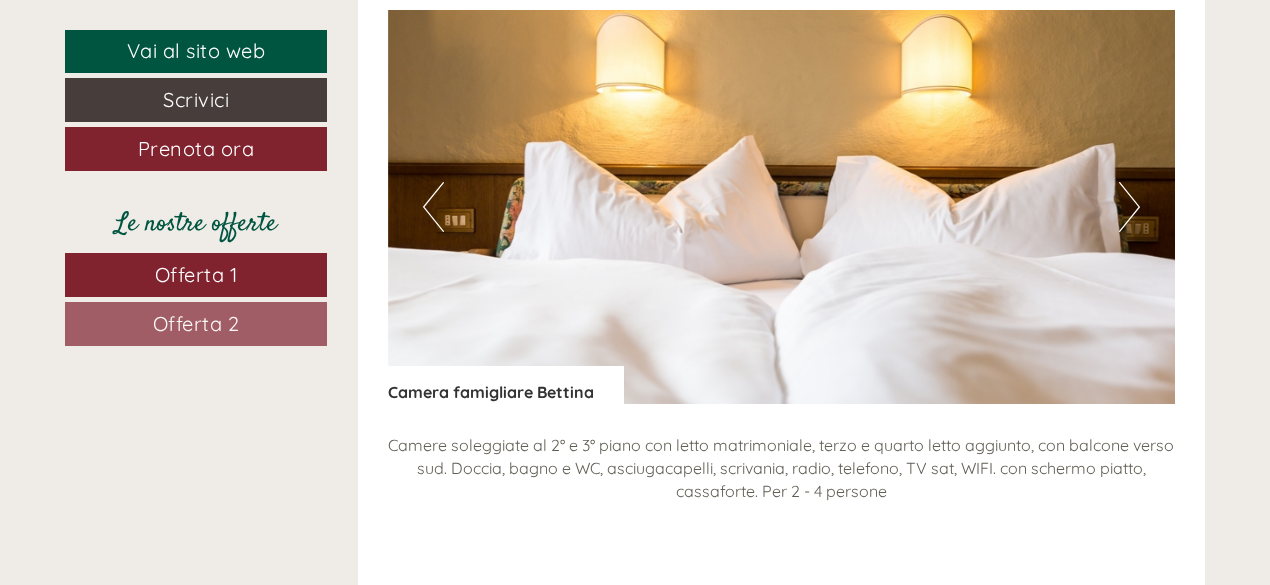 click on "Next" at bounding box center (1129, 207) 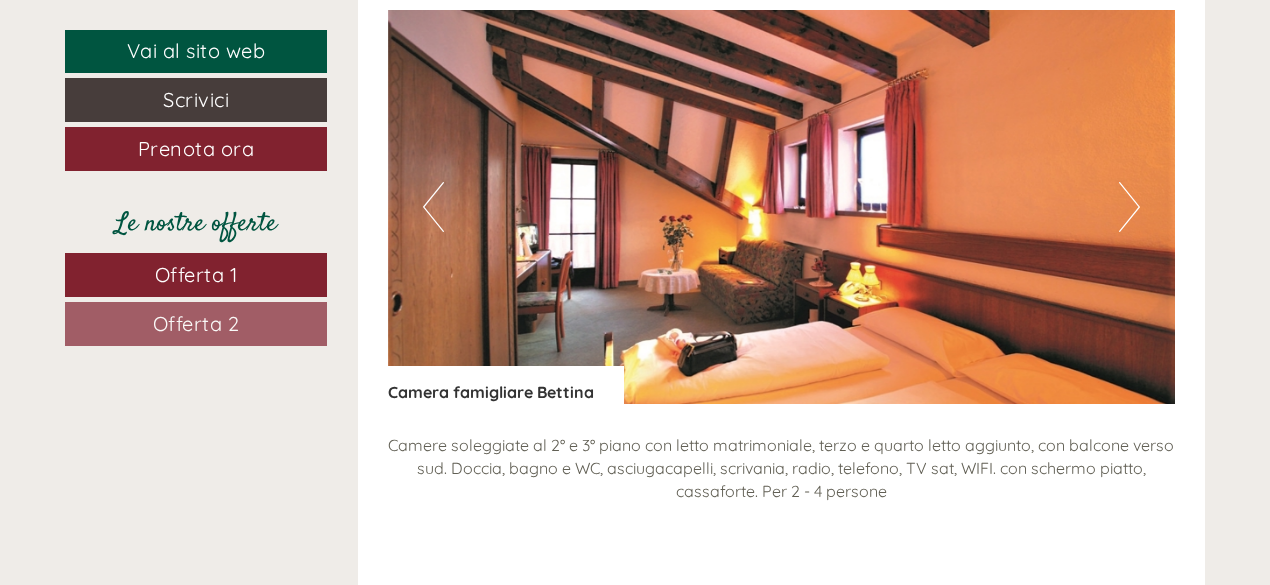 click on "Next" at bounding box center (1129, 207) 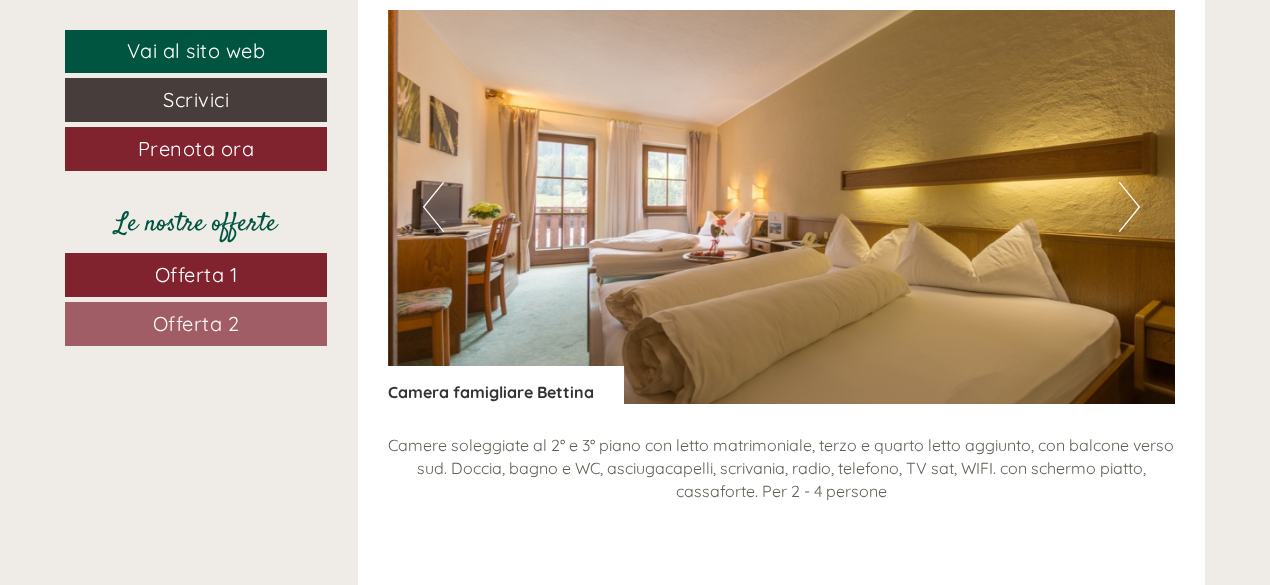 click on "Next" at bounding box center (1129, 207) 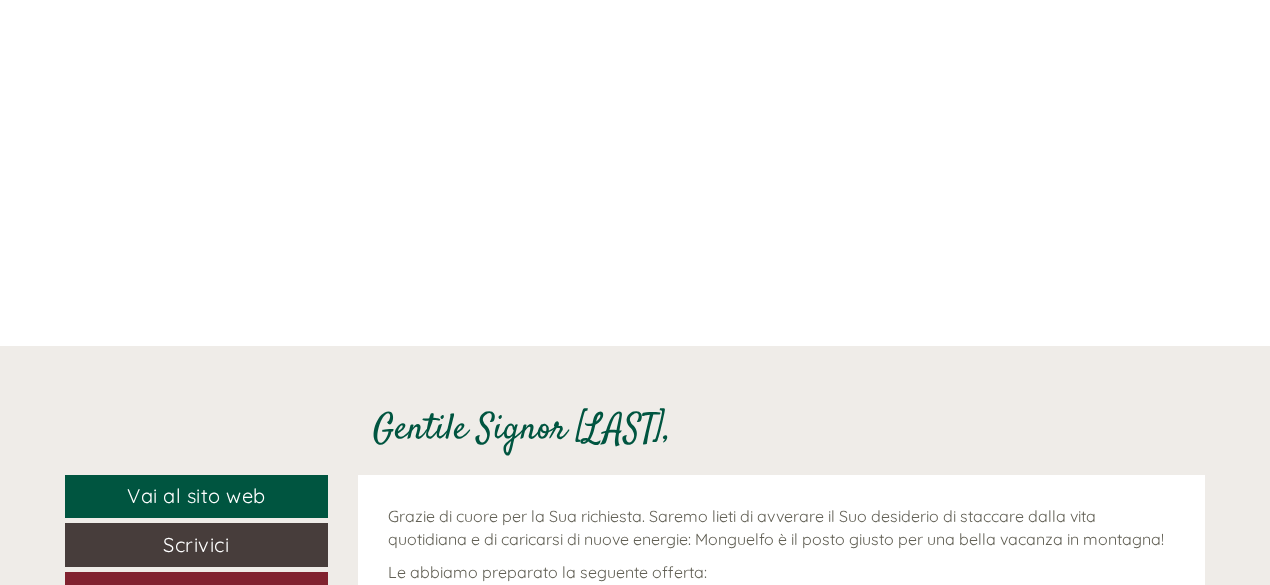 scroll, scrollTop: 0, scrollLeft: 0, axis: both 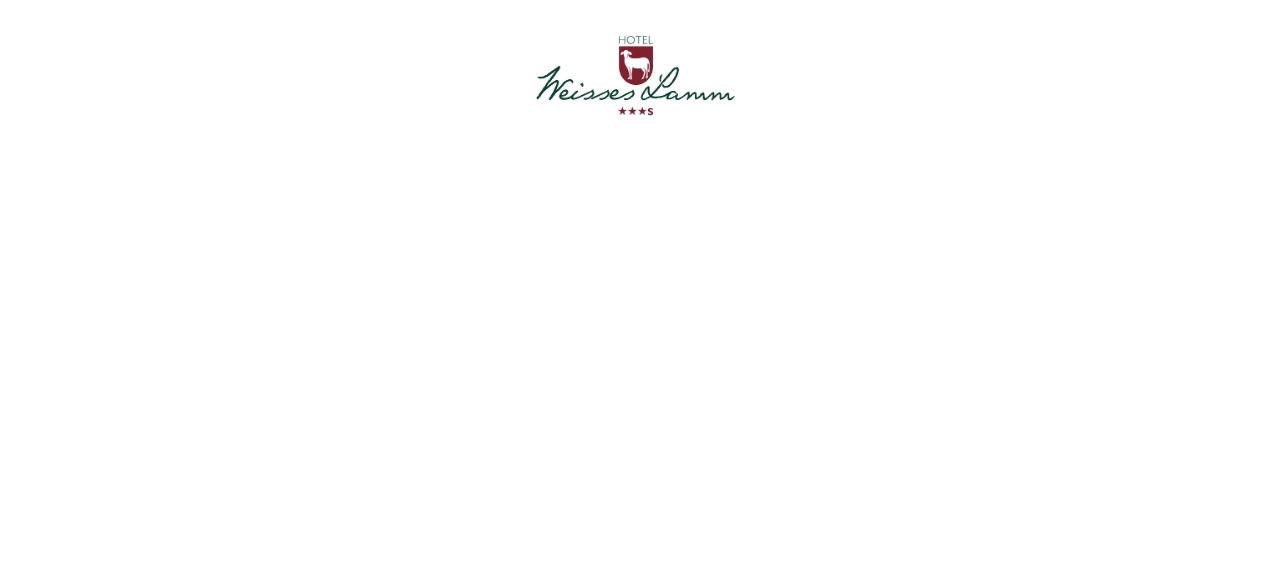 drag, startPoint x: 538, startPoint y: 90, endPoint x: 732, endPoint y: 94, distance: 194.04123 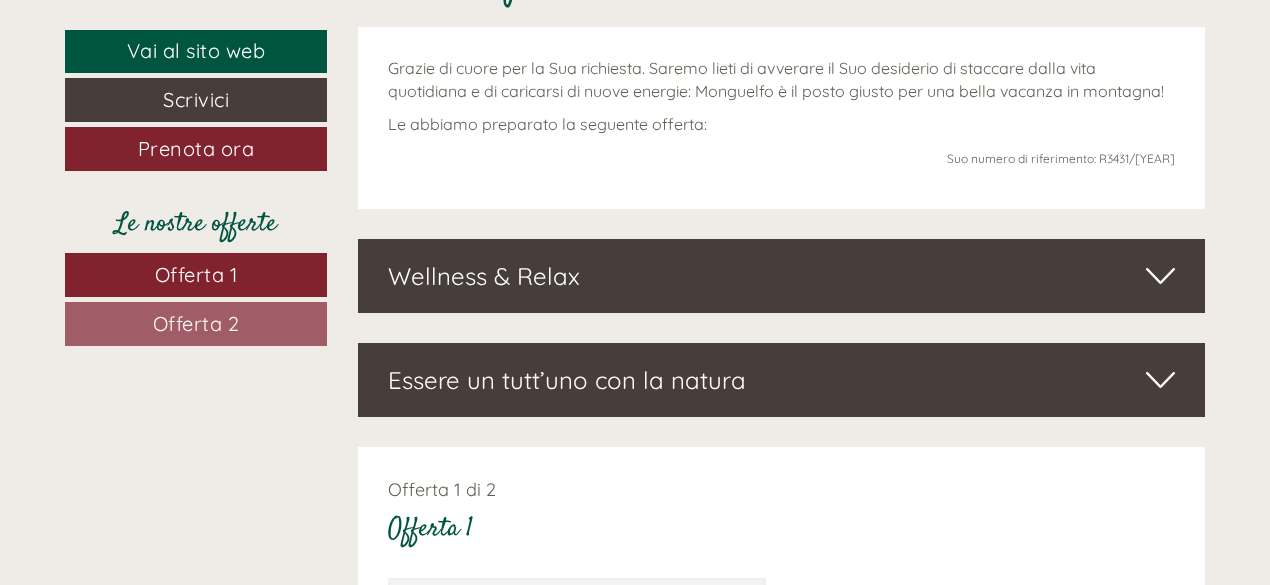 scroll, scrollTop: 1000, scrollLeft: 0, axis: vertical 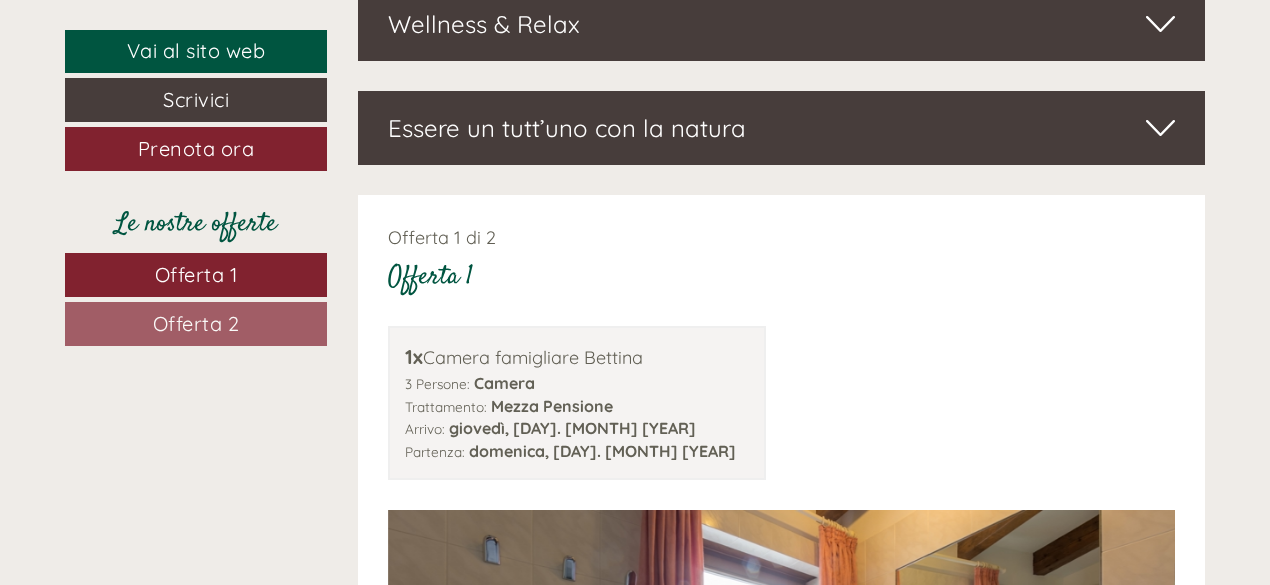 click on "Offerta 2" at bounding box center [196, 324] 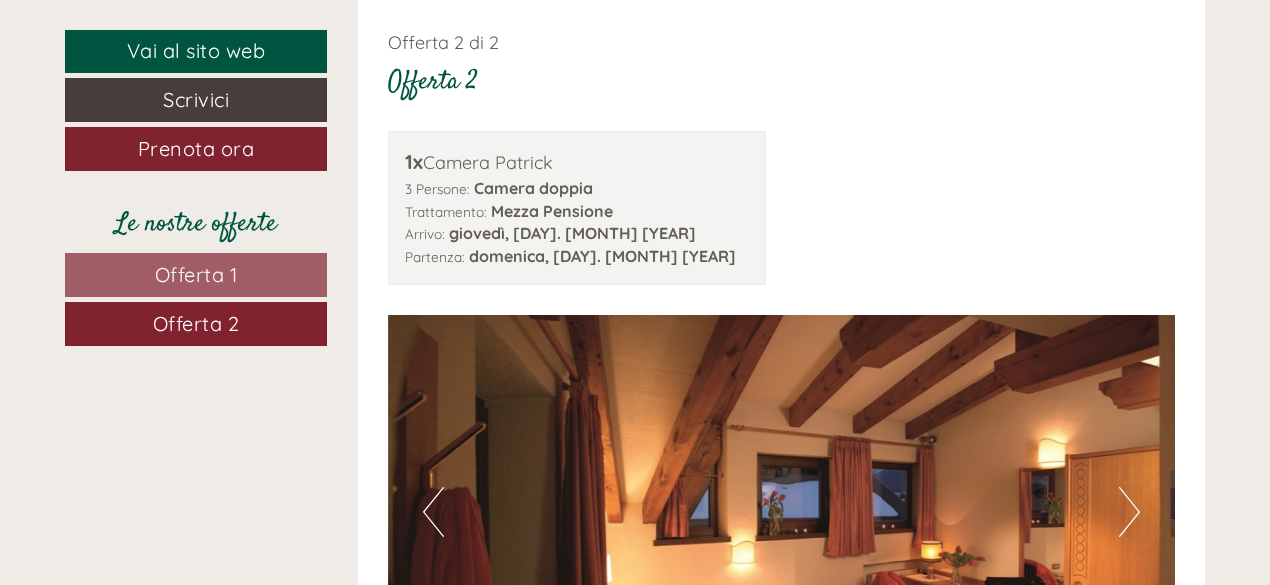 click on "Offerta 1" at bounding box center [196, 275] 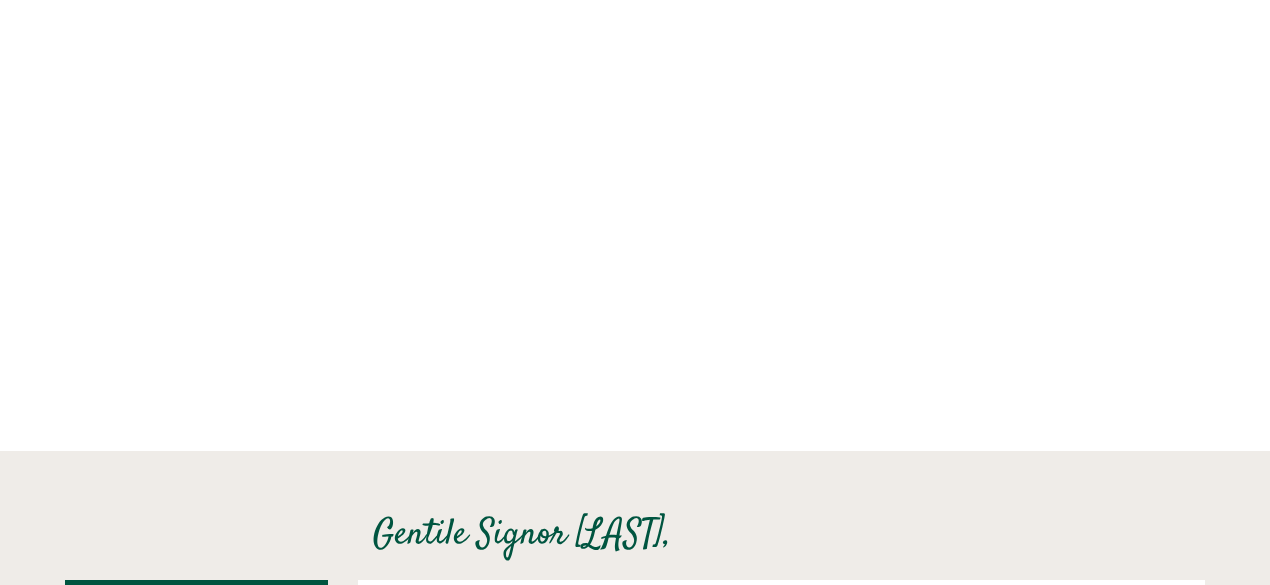 scroll, scrollTop: 0, scrollLeft: 0, axis: both 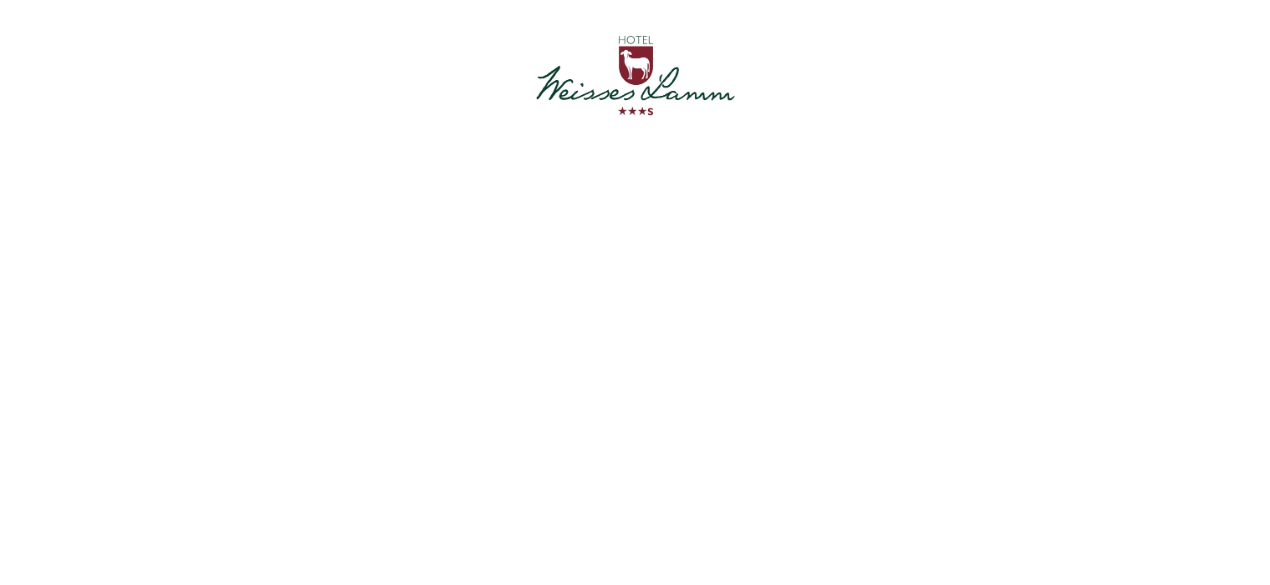 drag, startPoint x: 638, startPoint y: 71, endPoint x: 566, endPoint y: 67, distance: 72.11102 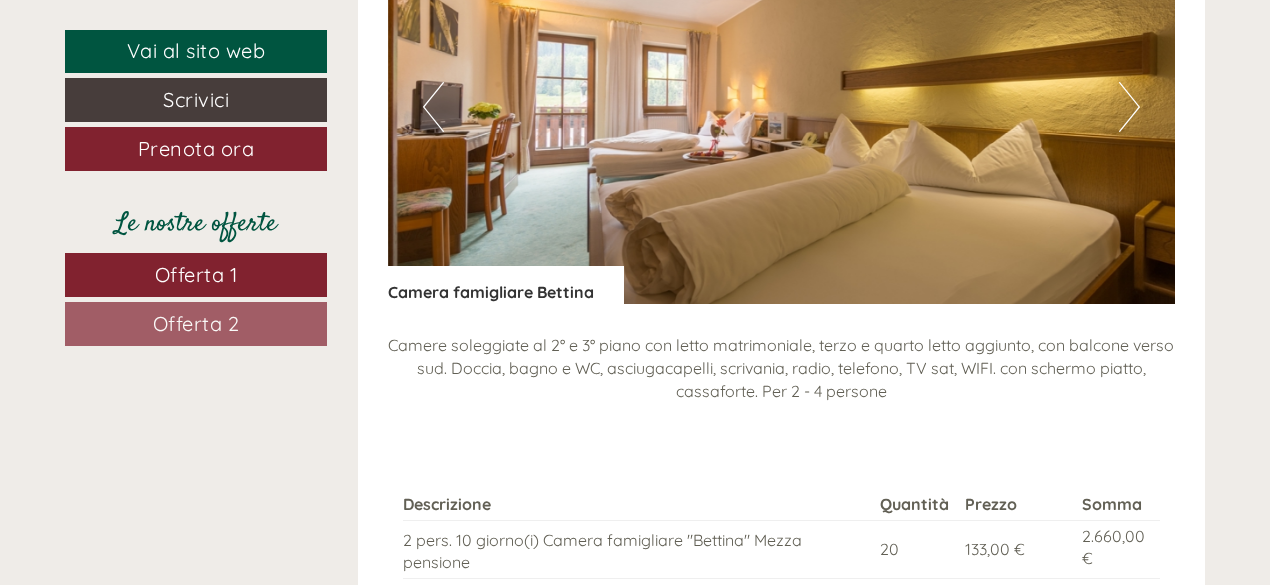 scroll, scrollTop: 1500, scrollLeft: 0, axis: vertical 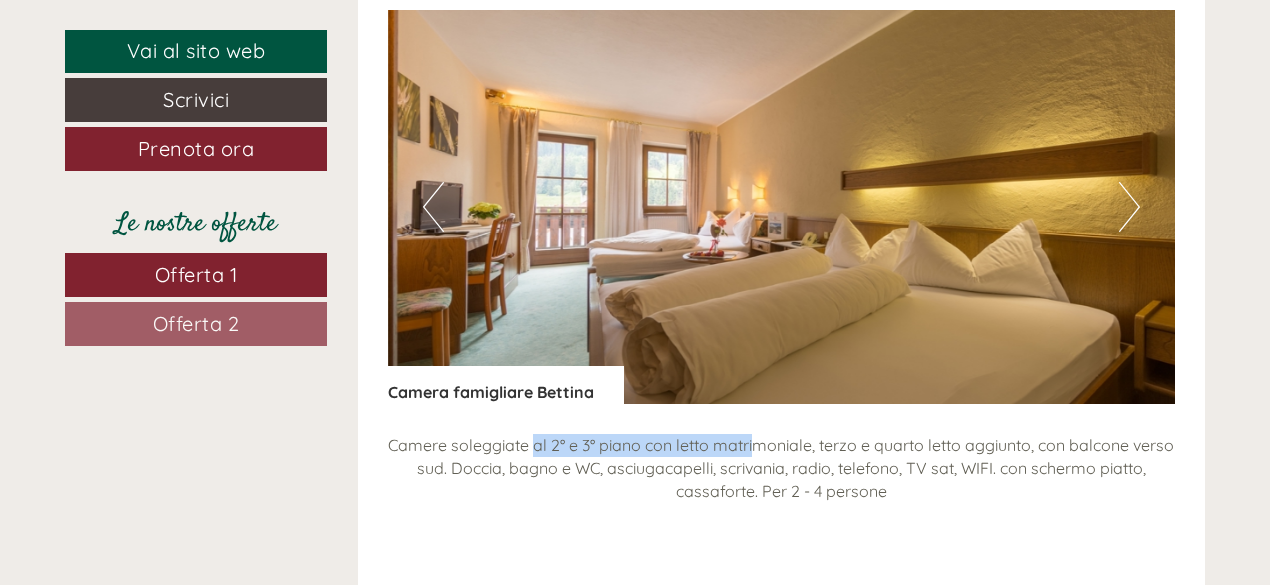drag, startPoint x: 556, startPoint y: 443, endPoint x: 777, endPoint y: 445, distance: 221.00905 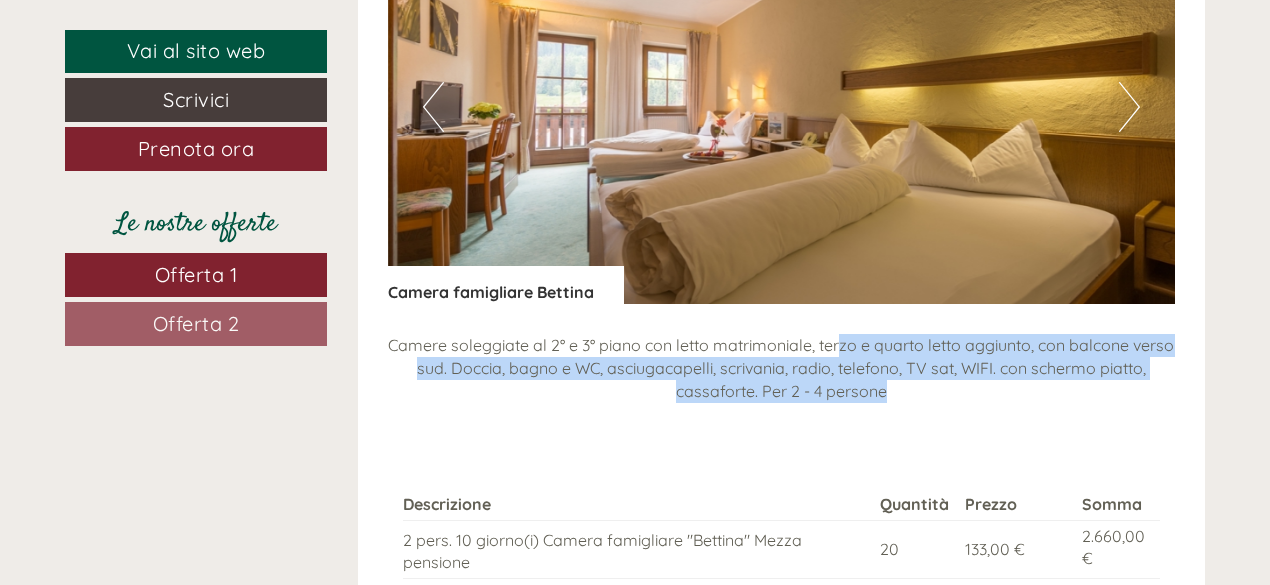 drag, startPoint x: 861, startPoint y: 344, endPoint x: 1147, endPoint y: 381, distance: 288.38342 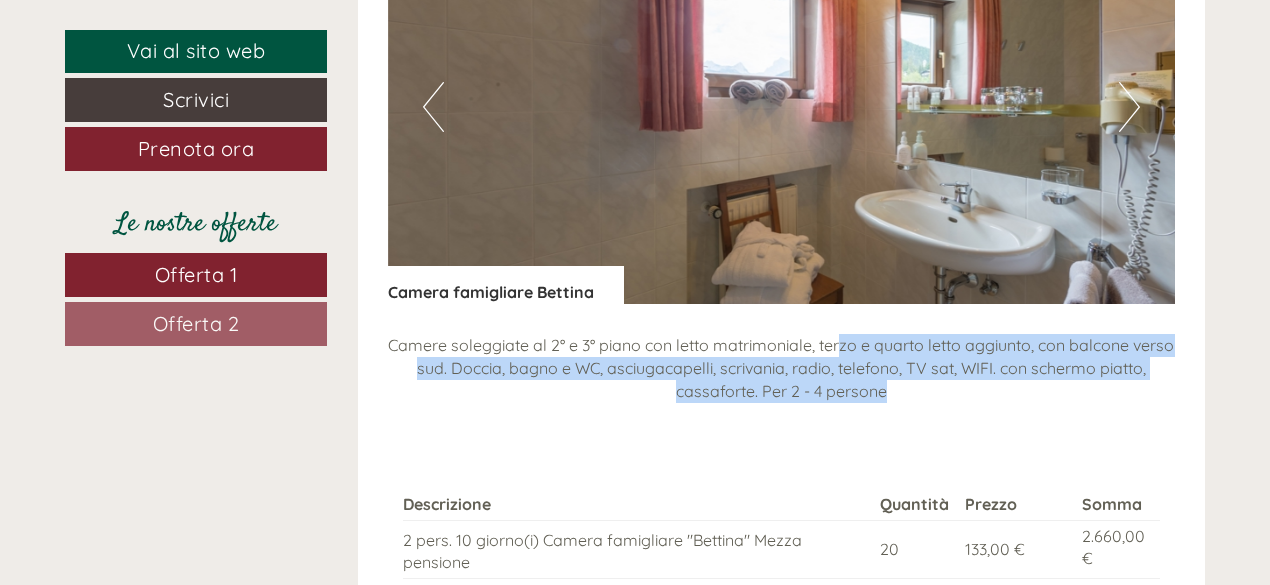 click on "Next" at bounding box center (1129, 107) 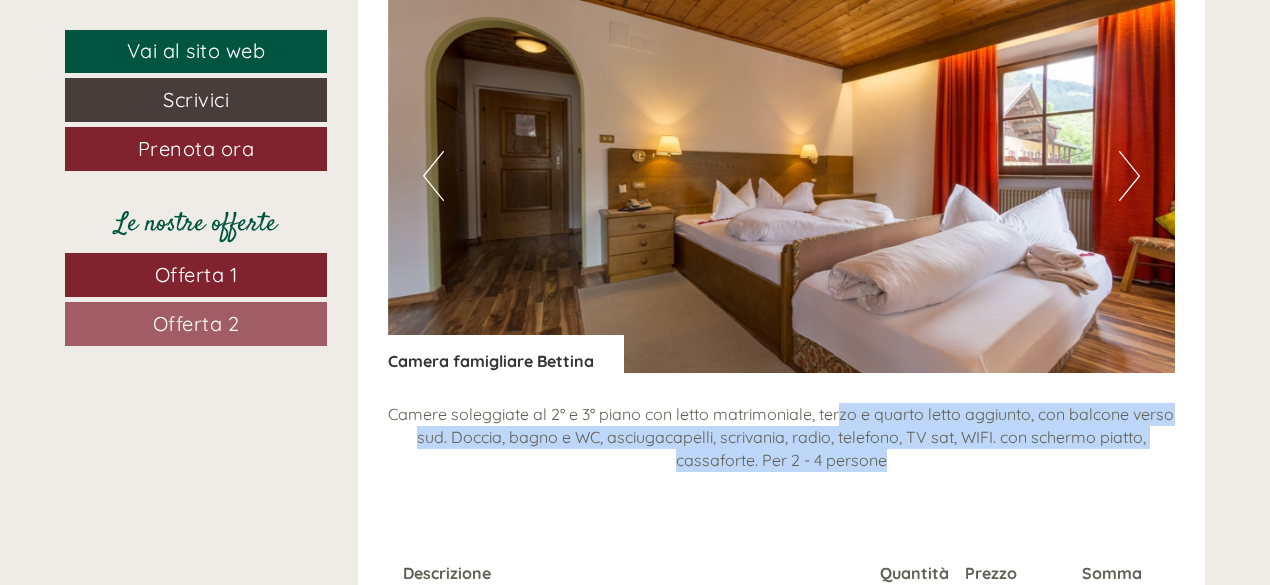 scroll, scrollTop: 1500, scrollLeft: 0, axis: vertical 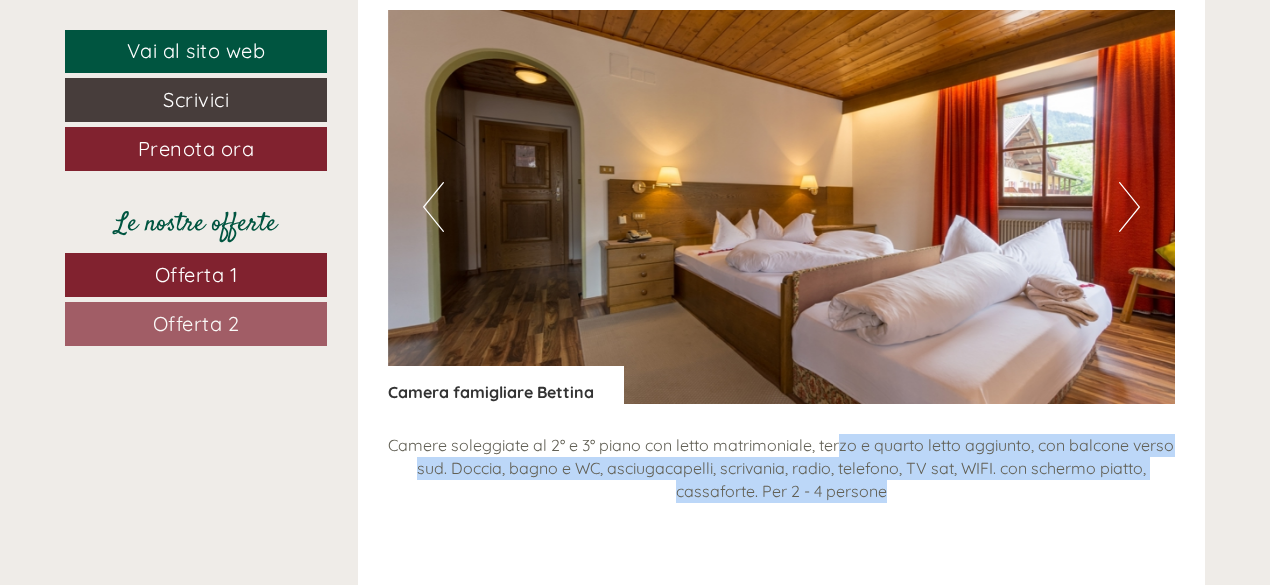 click on "Next" at bounding box center [1129, 207] 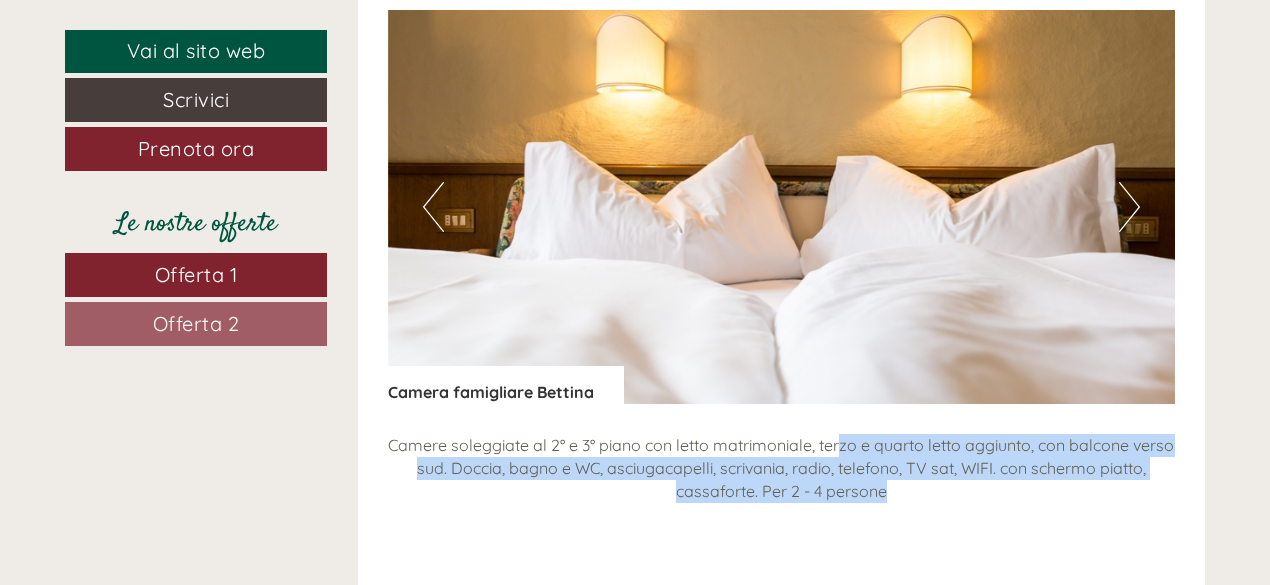 click on "Next" at bounding box center (1129, 207) 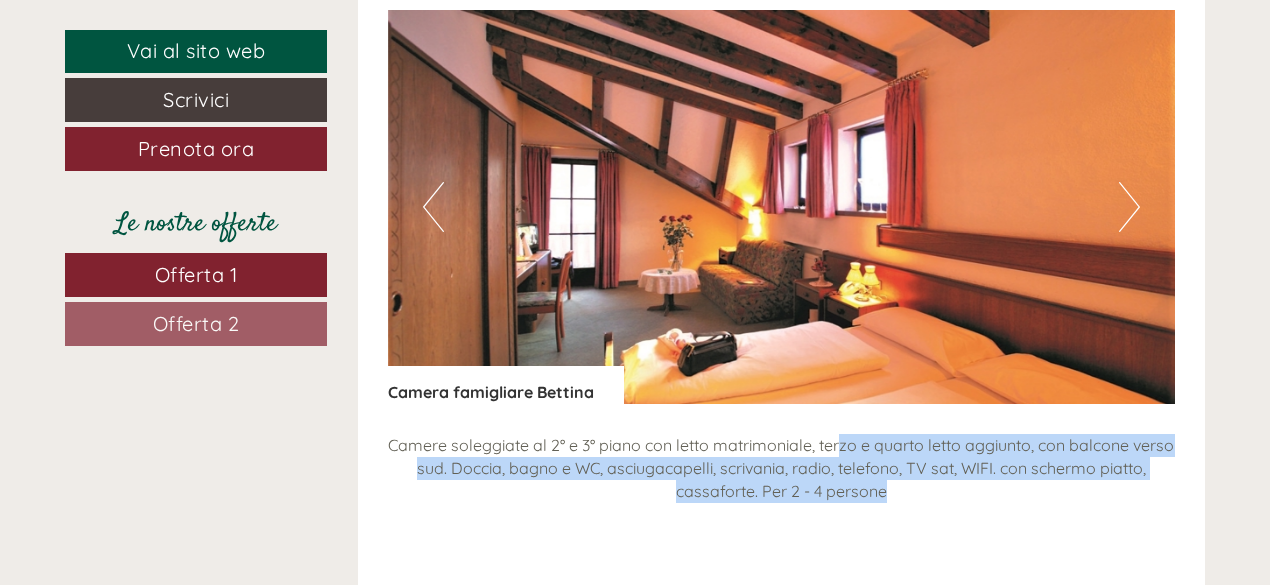 click on "Next" at bounding box center (1129, 207) 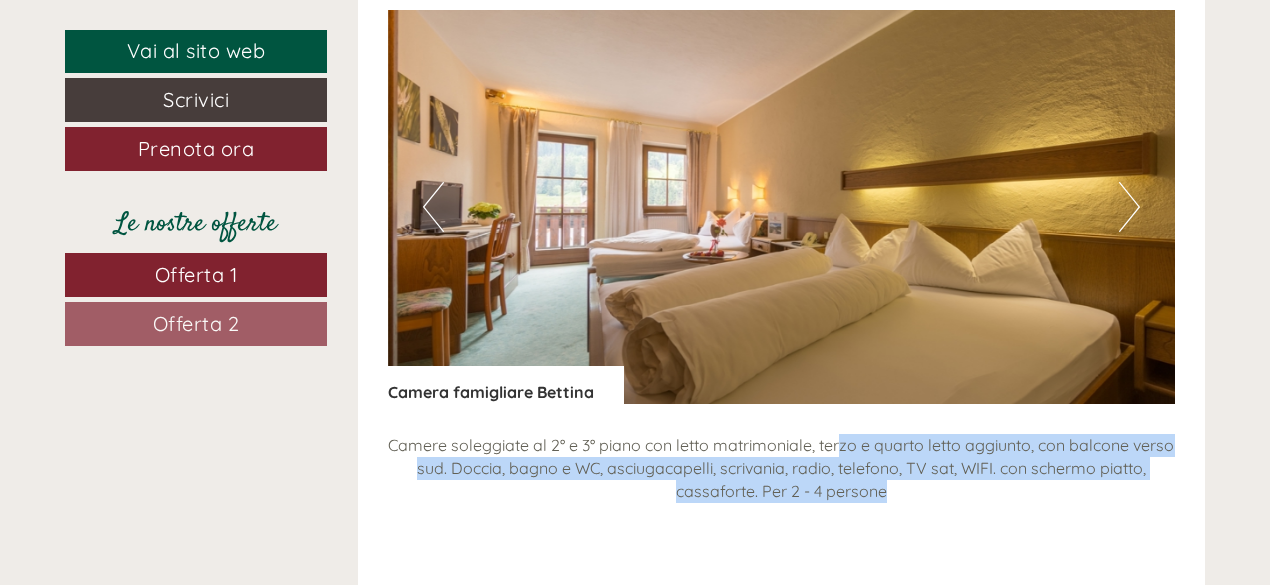 click on "Next" at bounding box center (1129, 207) 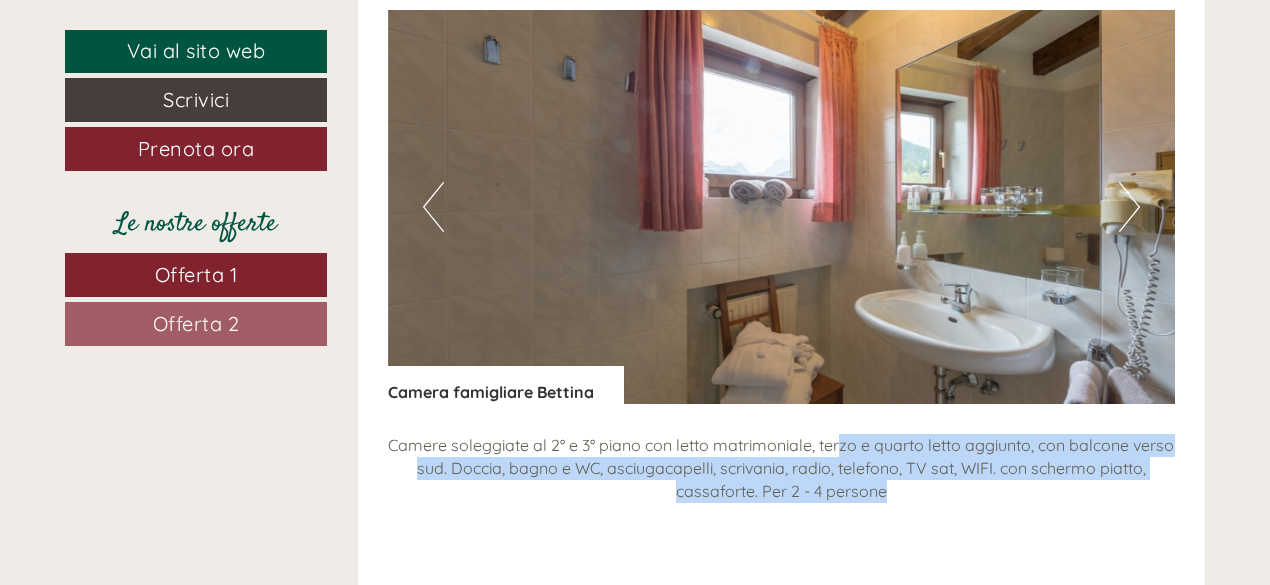 click on "Next" at bounding box center [1129, 207] 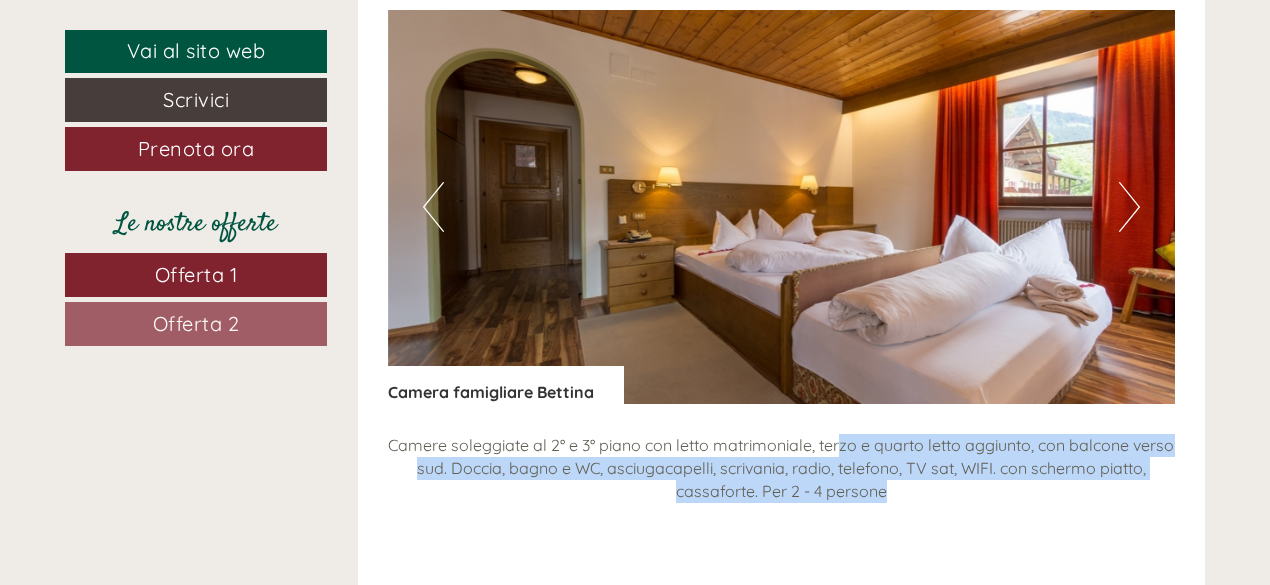 click on "Next" at bounding box center (1129, 207) 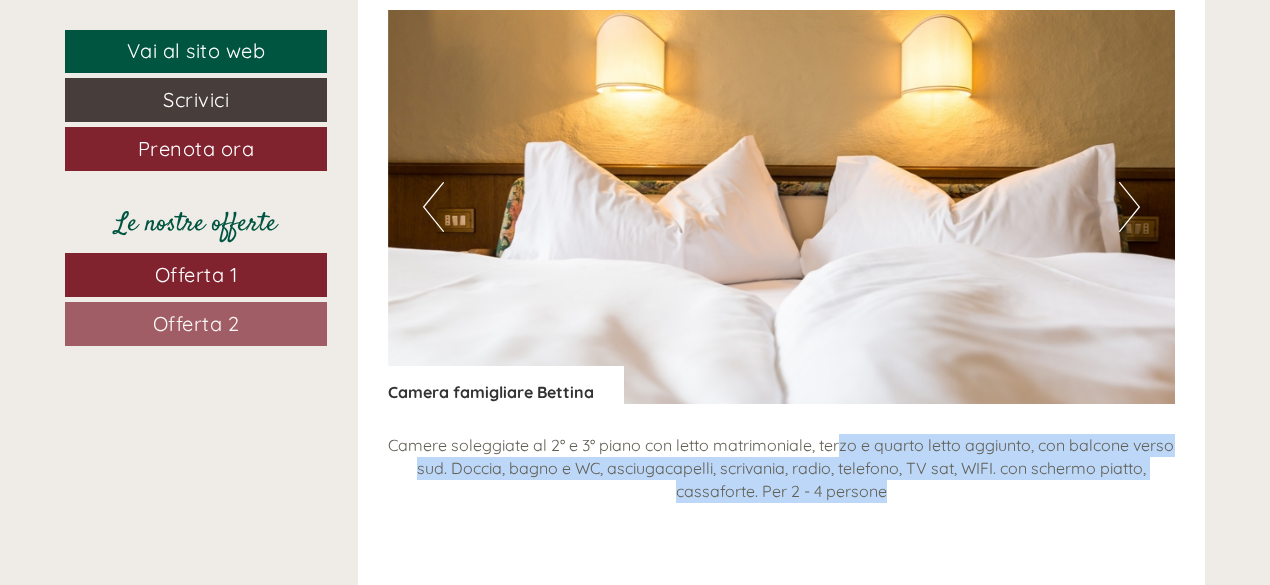 click on "Next" at bounding box center (1129, 207) 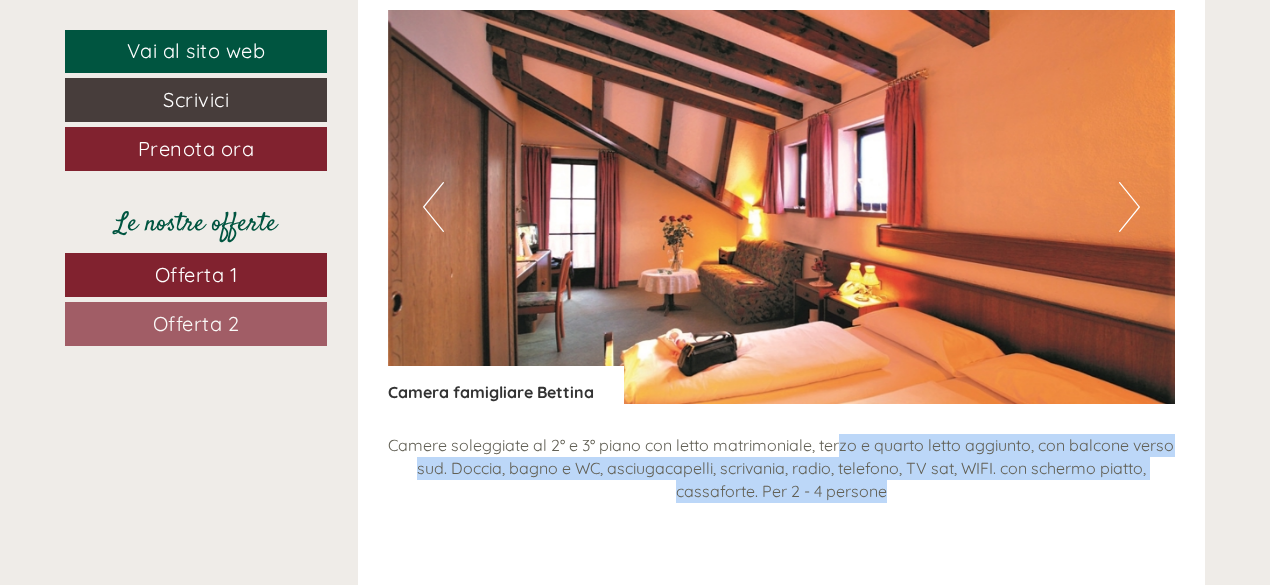 click on "Next" at bounding box center (1129, 207) 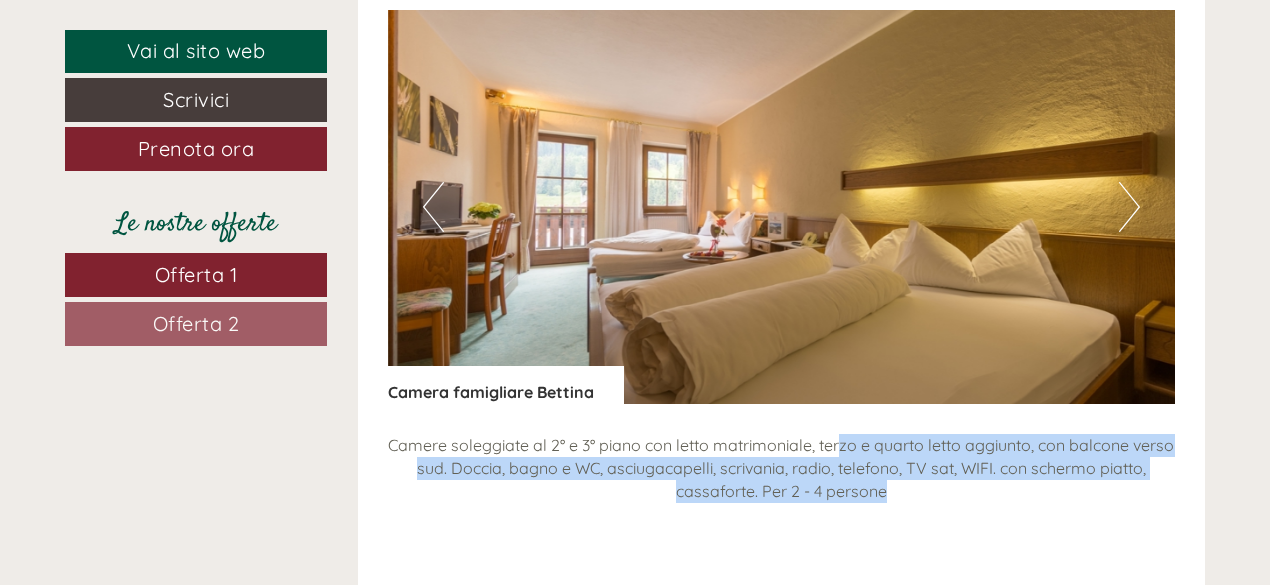 click on "Next" at bounding box center (1129, 207) 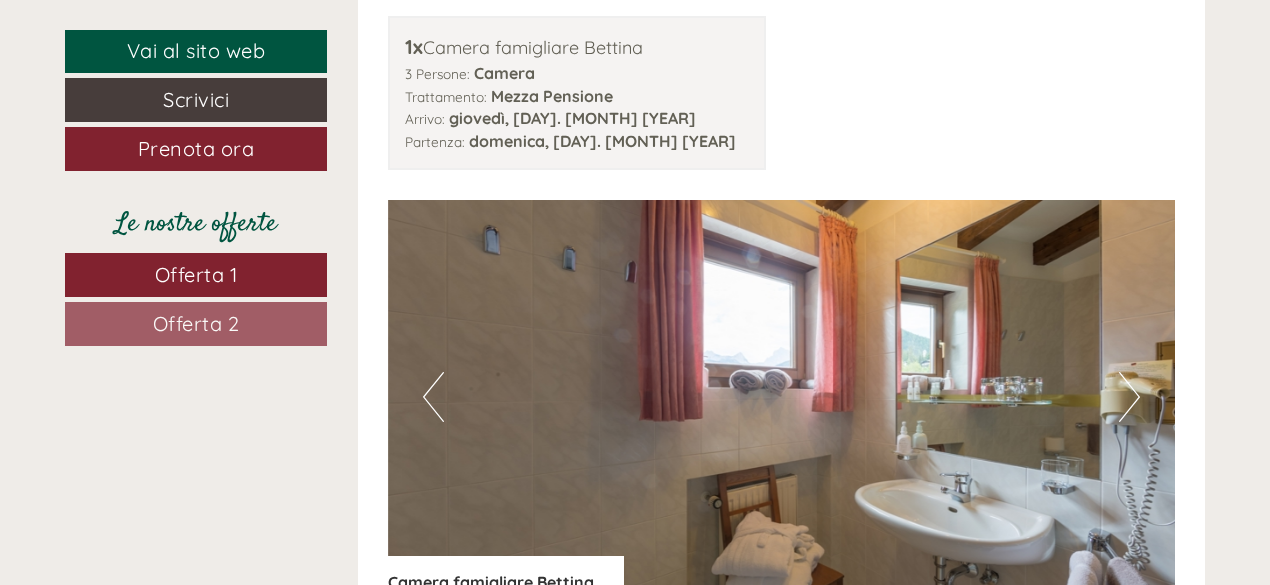 scroll, scrollTop: 1100, scrollLeft: 0, axis: vertical 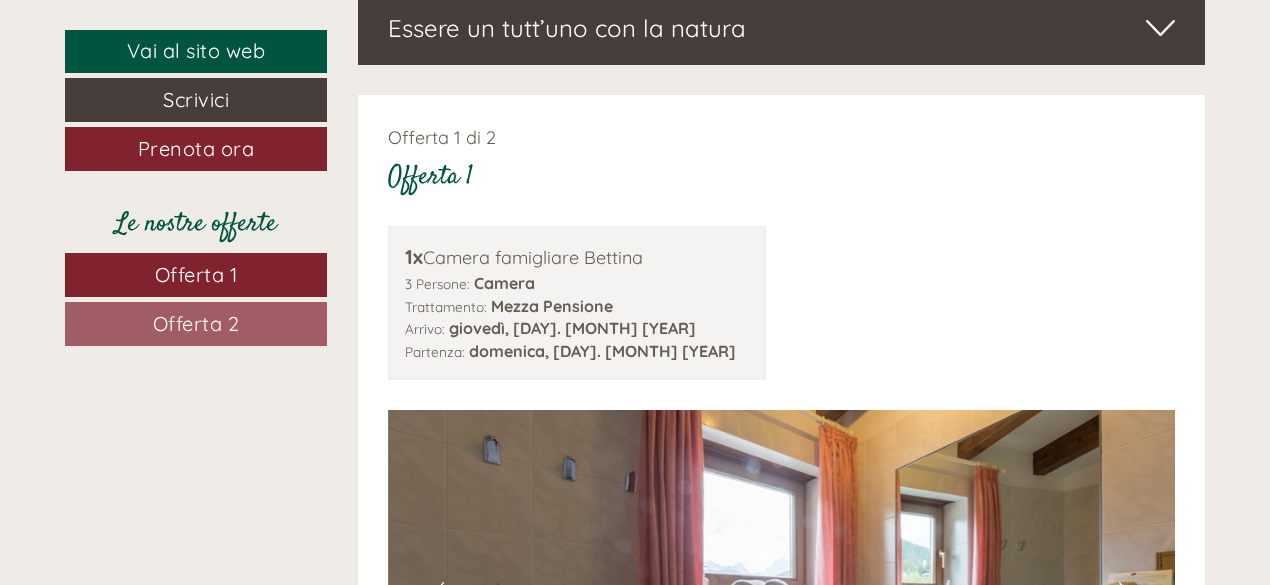 click on "Offerta 2" at bounding box center [196, 324] 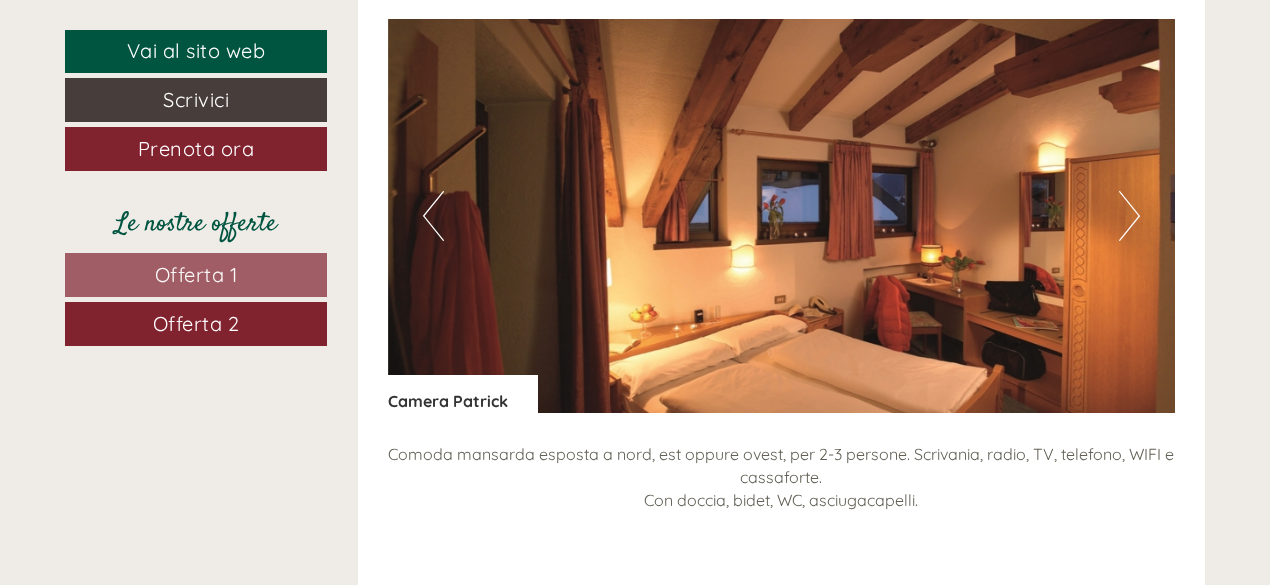 scroll, scrollTop: 1595, scrollLeft: 0, axis: vertical 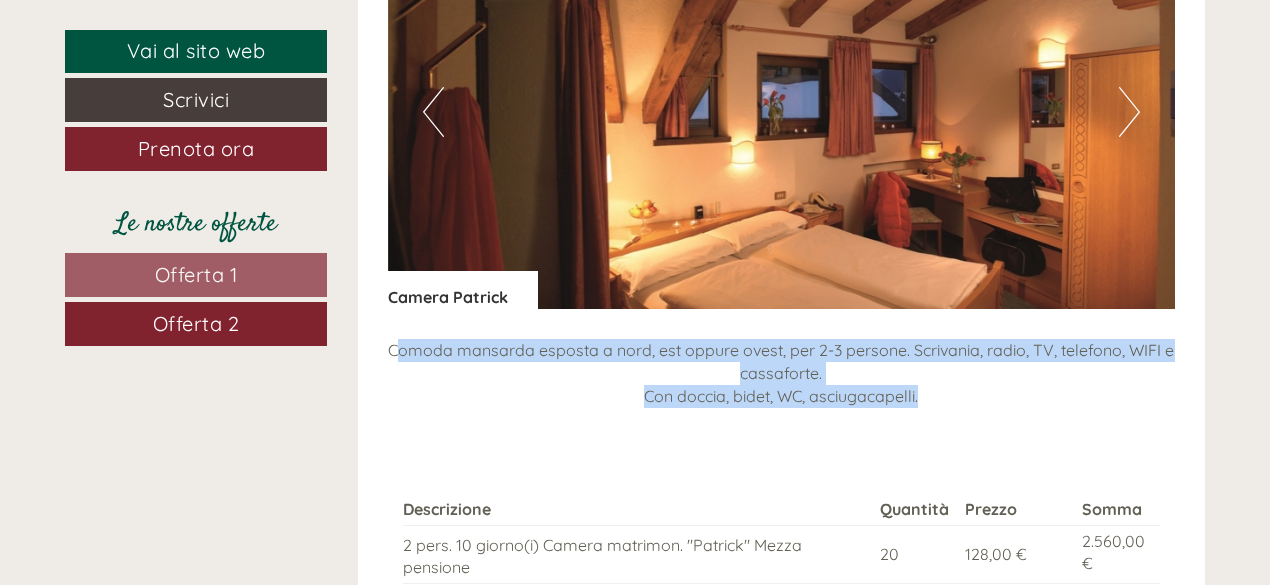 drag, startPoint x: 402, startPoint y: 355, endPoint x: 964, endPoint y: 387, distance: 562.9103 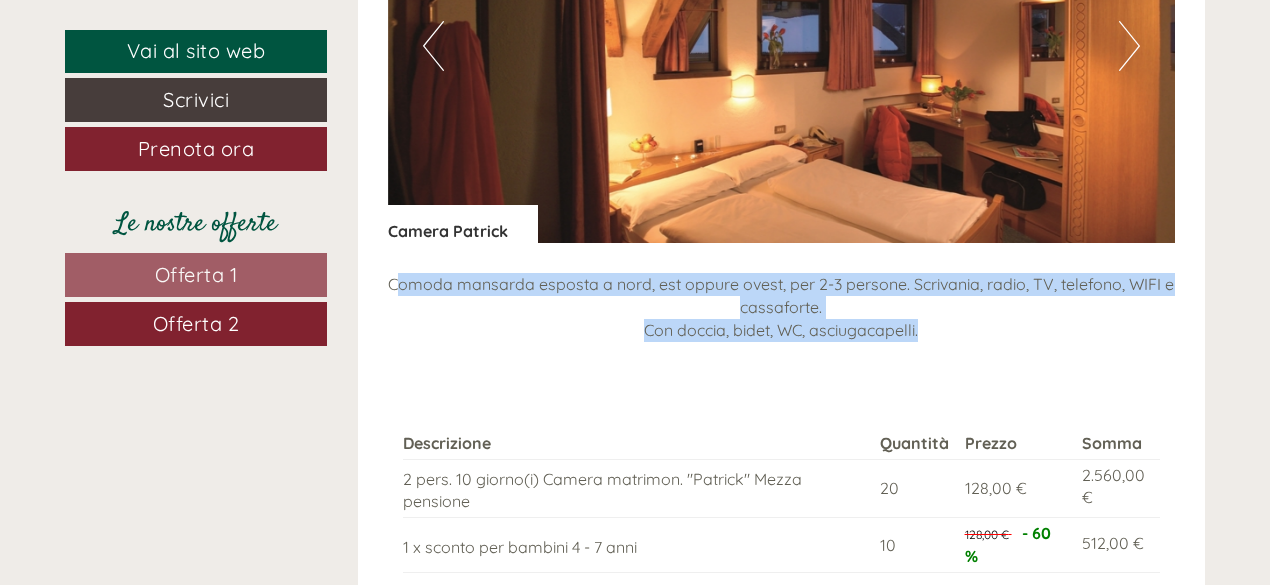 scroll, scrollTop: 1595, scrollLeft: 0, axis: vertical 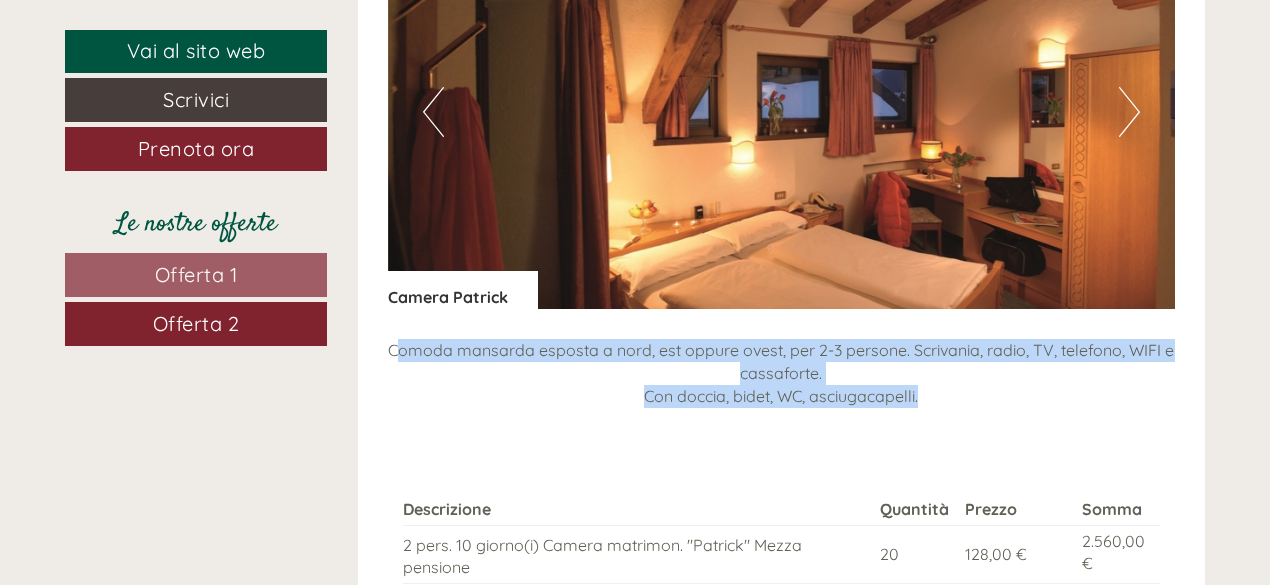 click on "Next" at bounding box center (1129, 112) 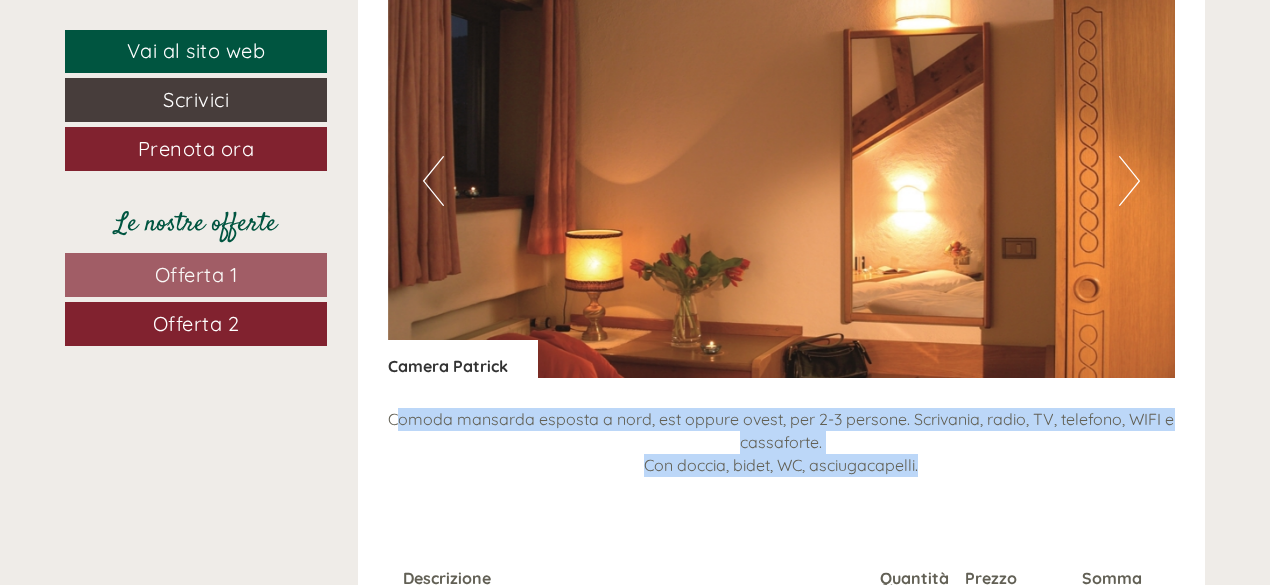 scroll, scrollTop: 1495, scrollLeft: 0, axis: vertical 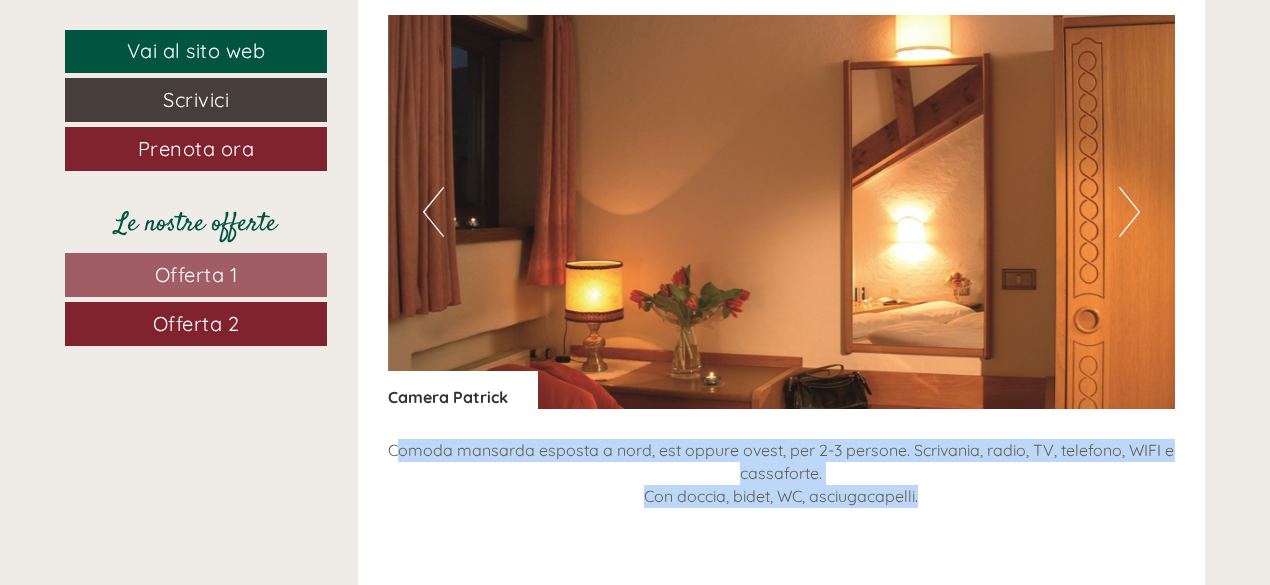 click on "Next" at bounding box center (1129, 212) 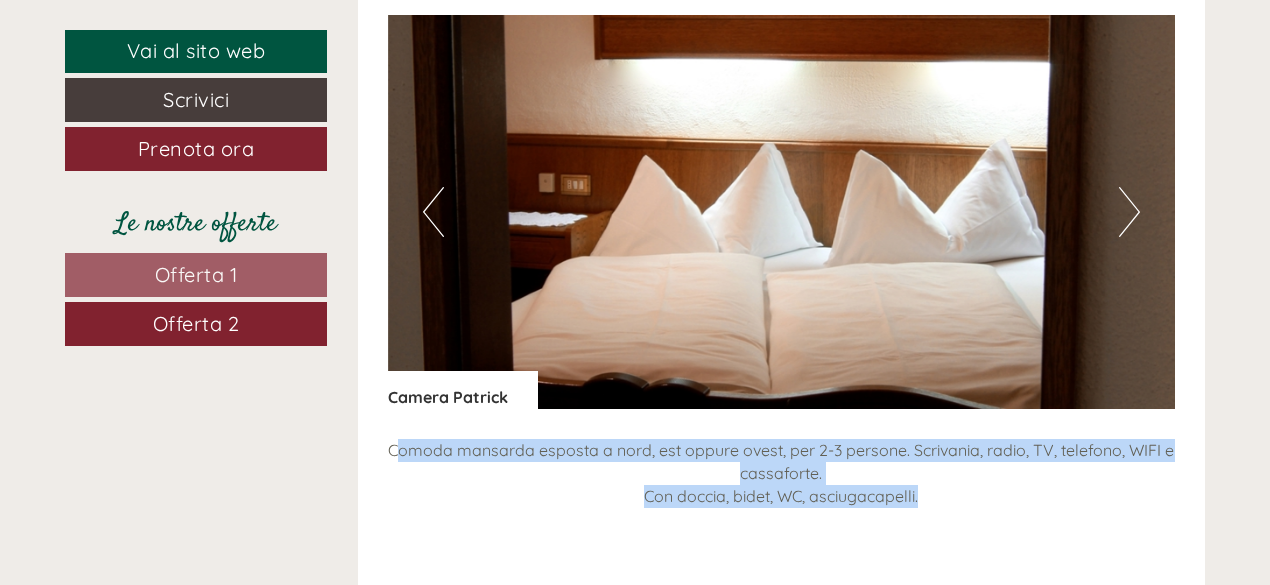 click on "Next" at bounding box center [1129, 212] 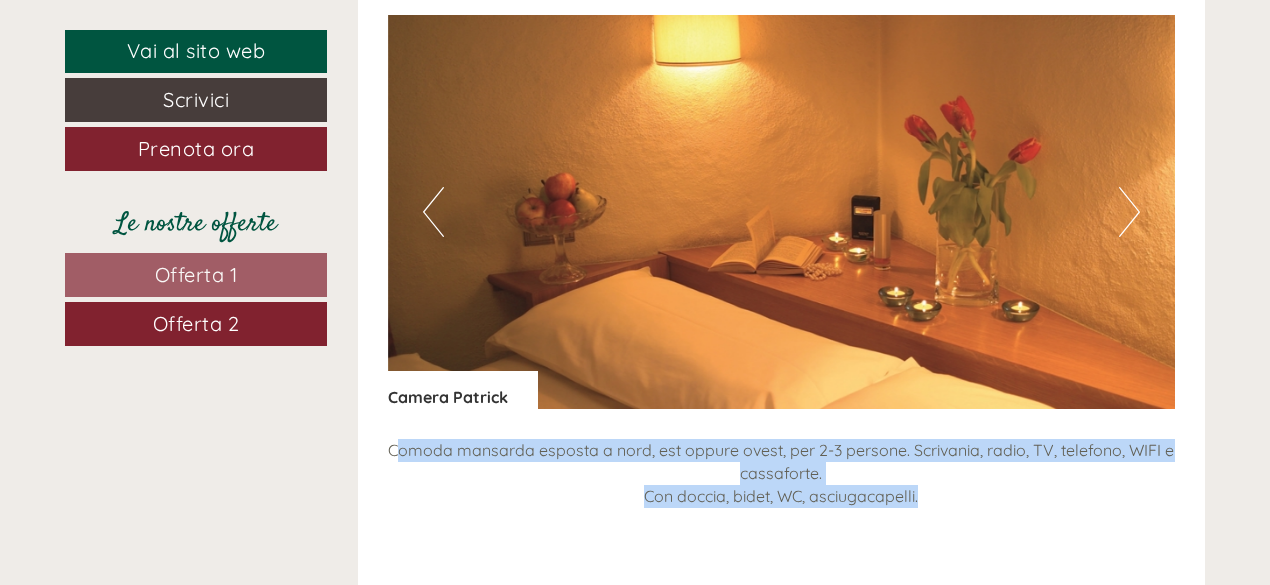 click on "Next" at bounding box center [1129, 212] 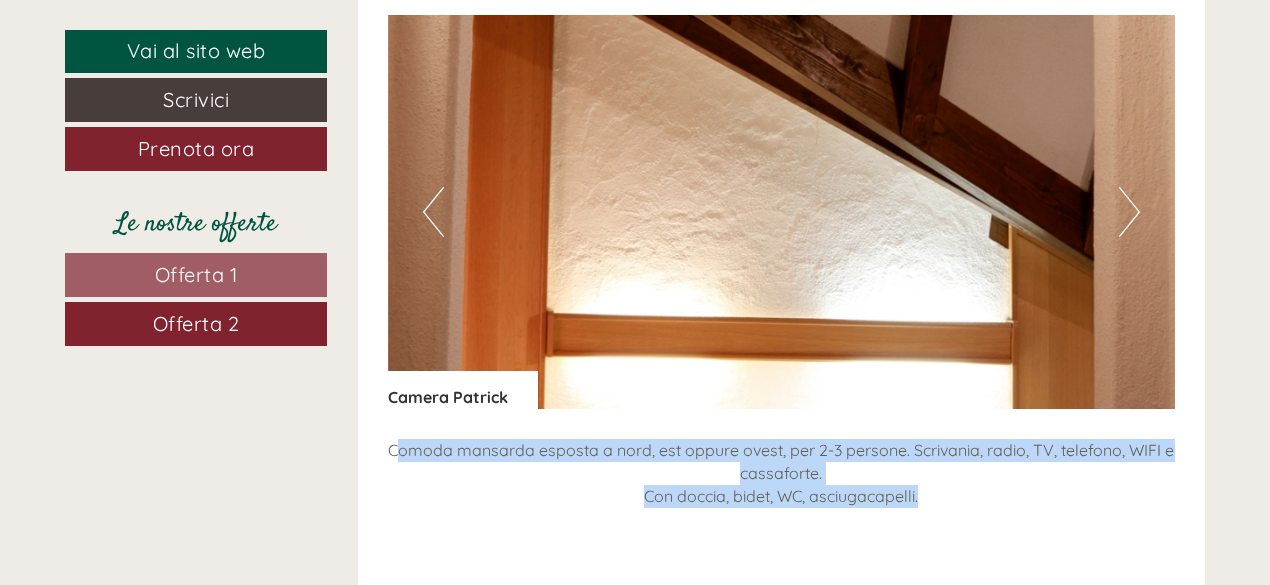 click on "Next" at bounding box center [1129, 212] 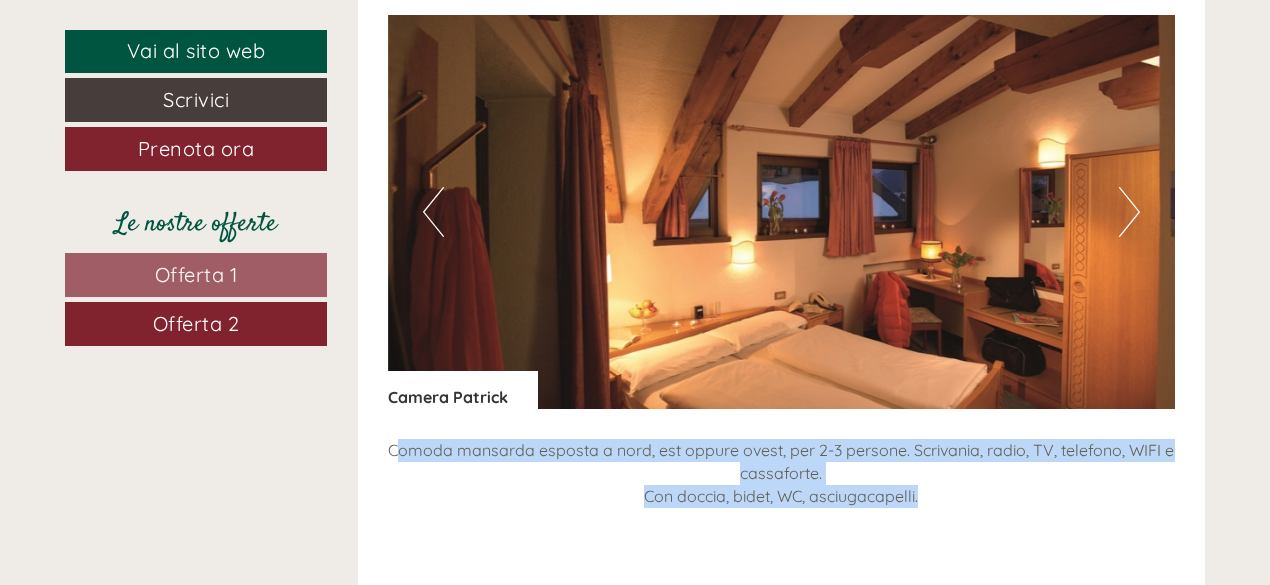 click on "Next" at bounding box center [1129, 212] 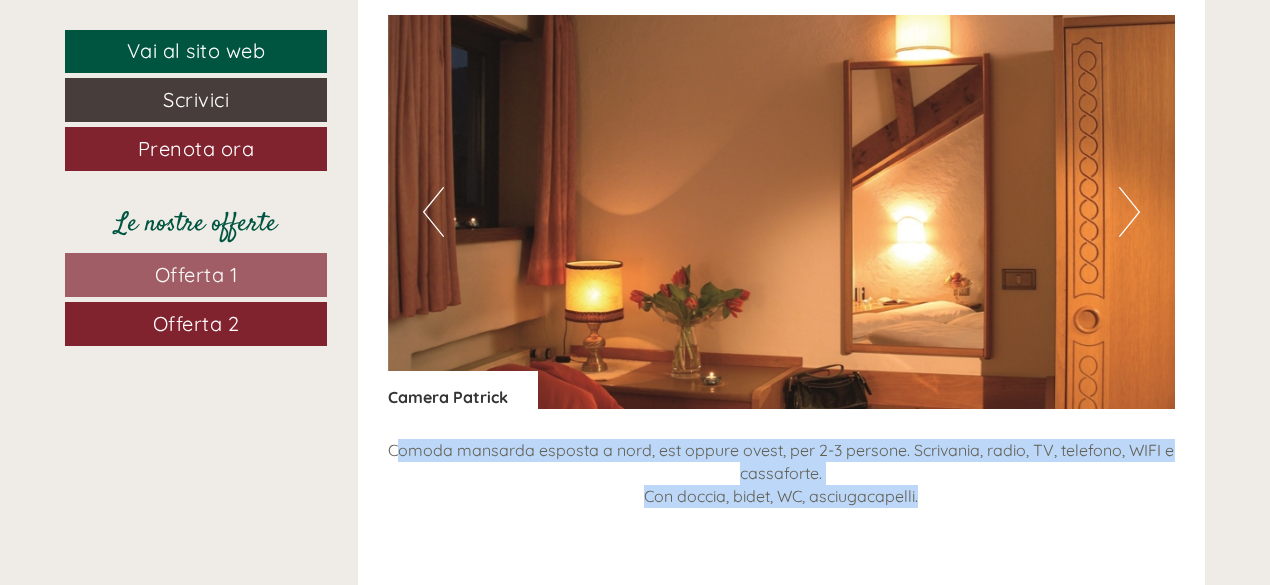 click on "Next" at bounding box center (1129, 212) 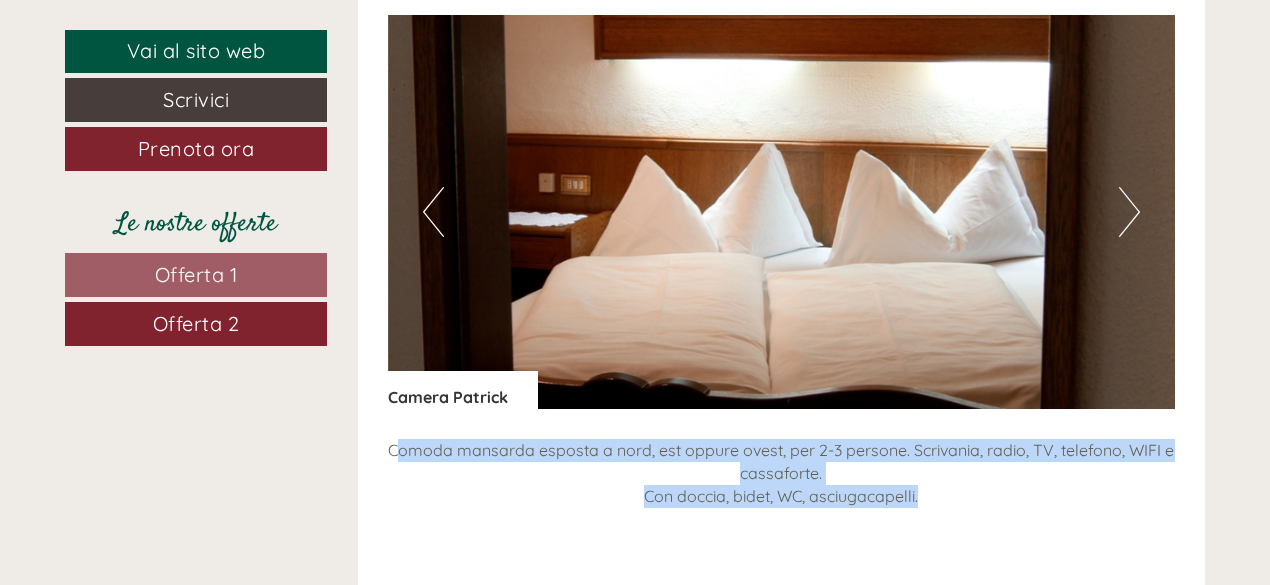 click on "Next" at bounding box center (1129, 212) 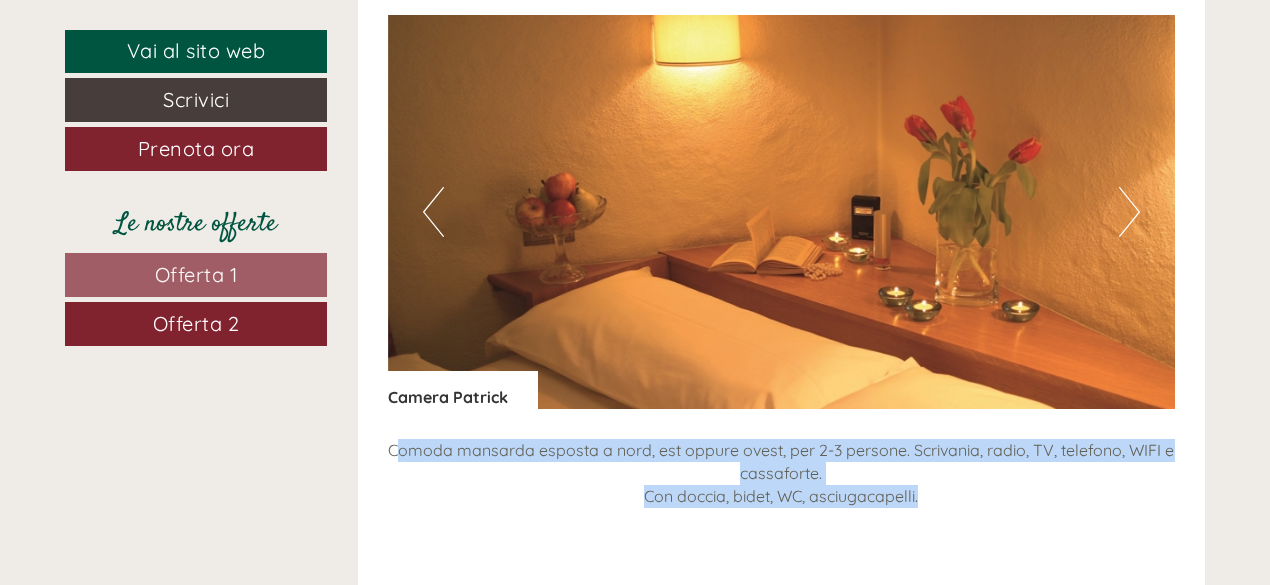 click on "Next" at bounding box center (1129, 212) 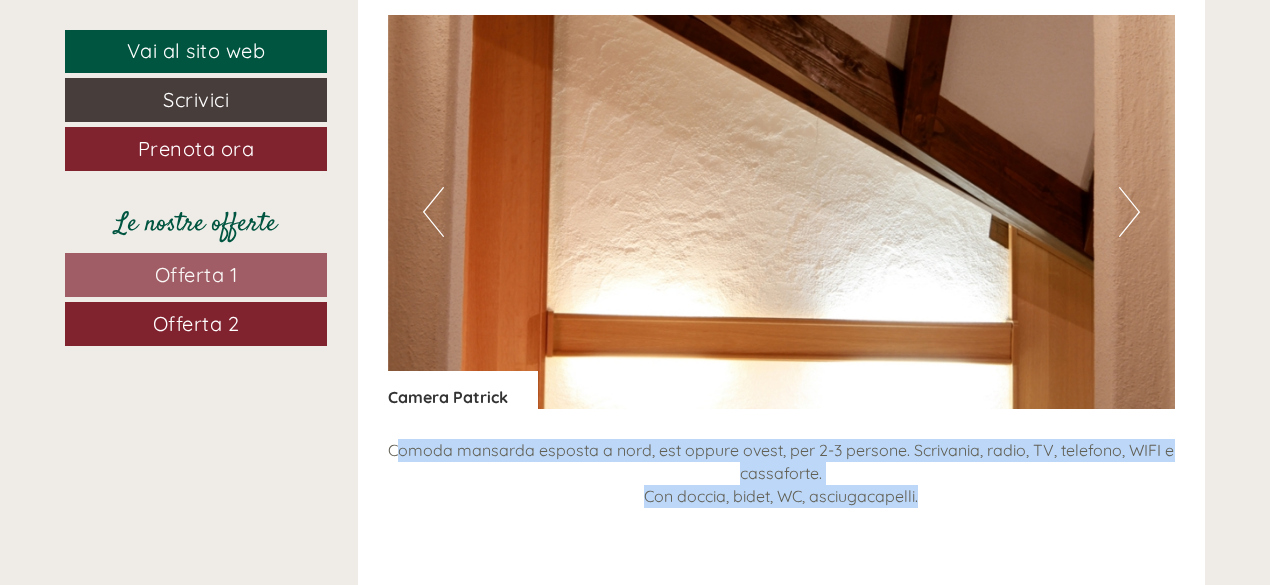 click on "Next" at bounding box center (1129, 212) 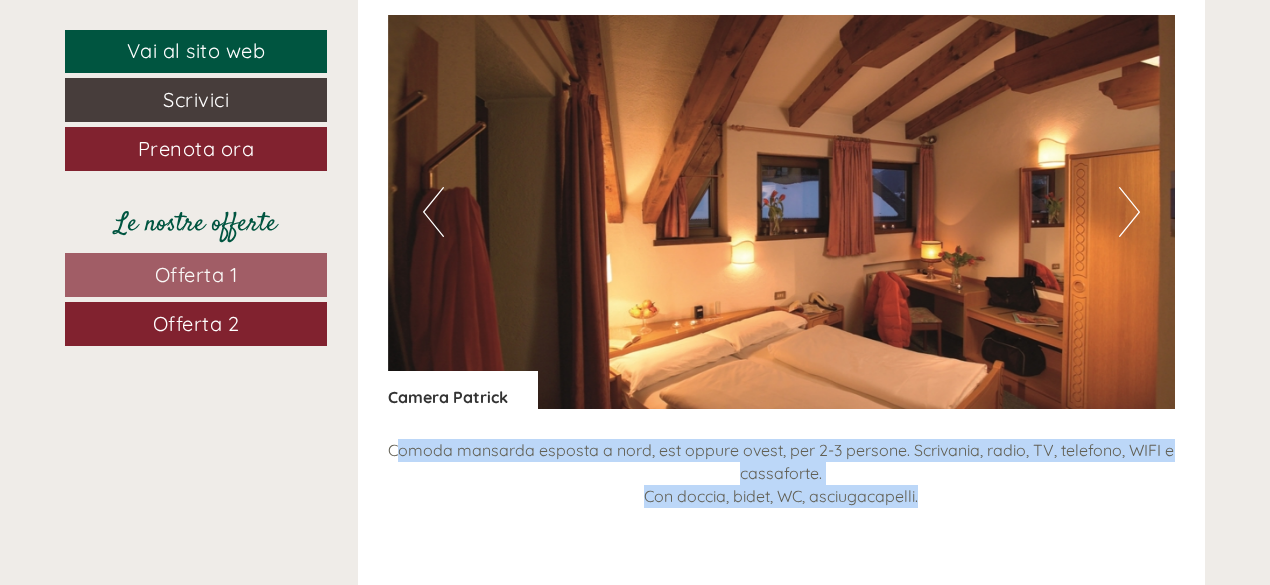 click on "Next" at bounding box center [1129, 212] 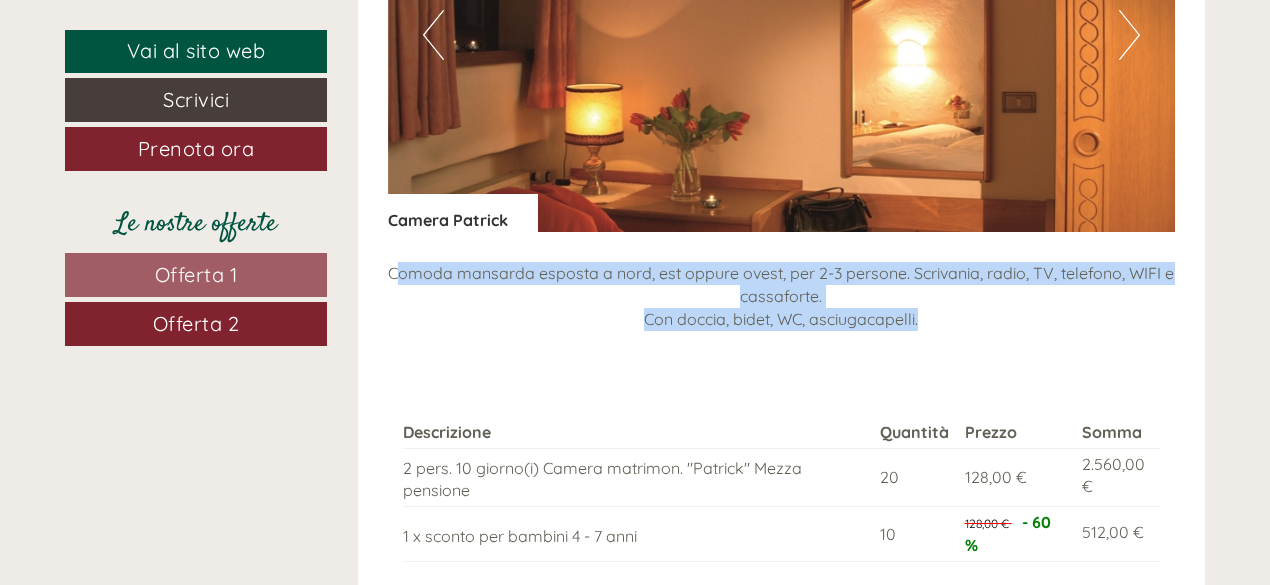 scroll, scrollTop: 1395, scrollLeft: 0, axis: vertical 